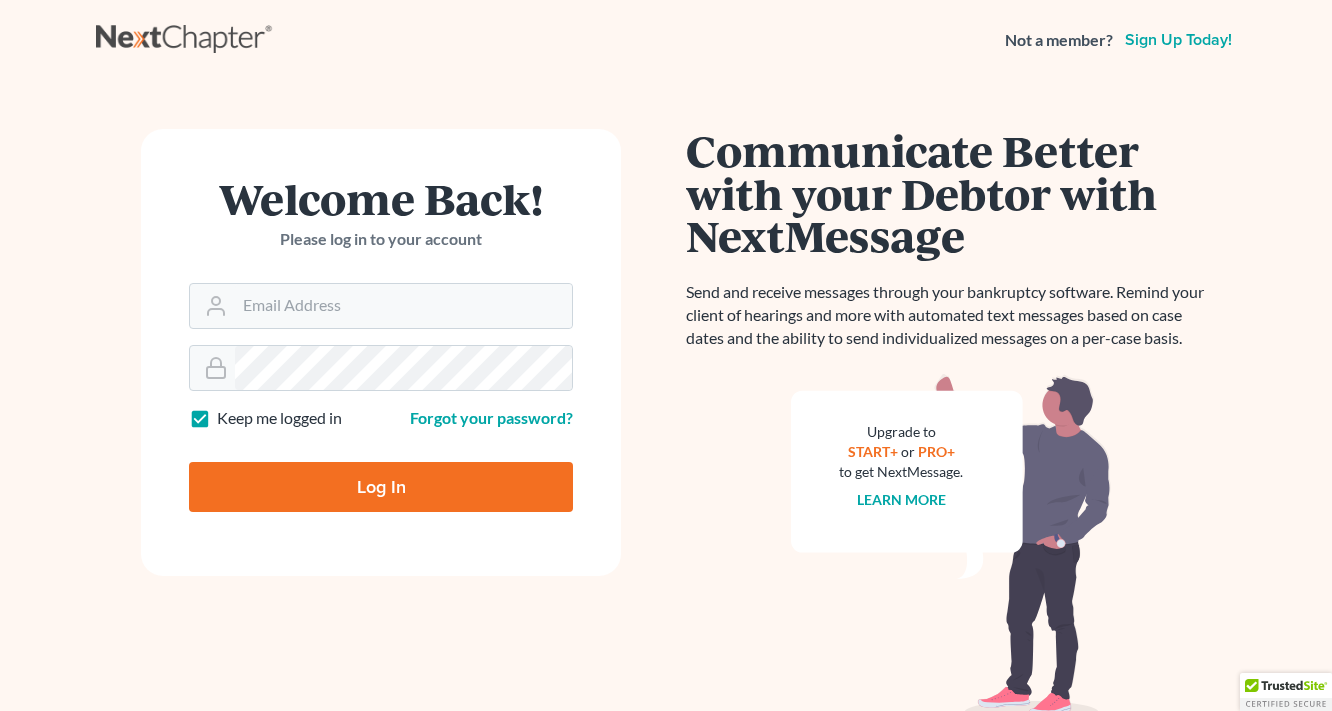scroll, scrollTop: 0, scrollLeft: 0, axis: both 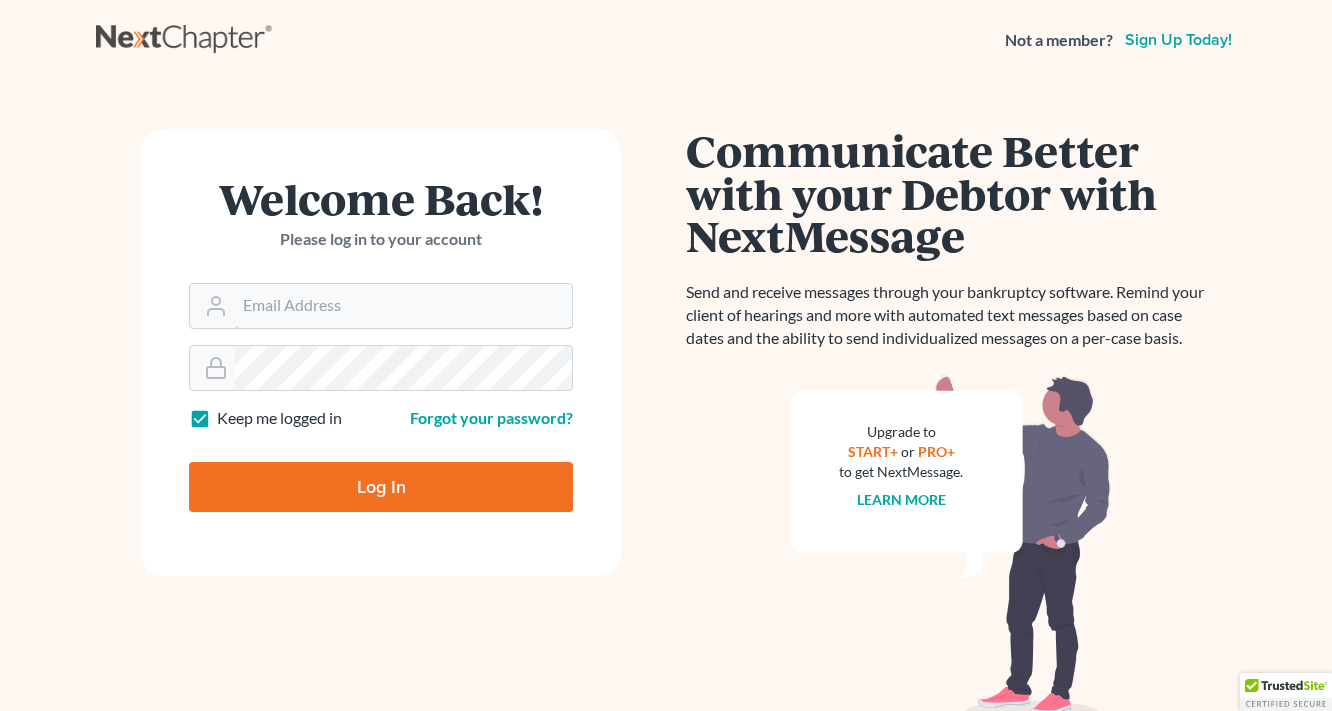 type on "[USERNAME]@example.com" 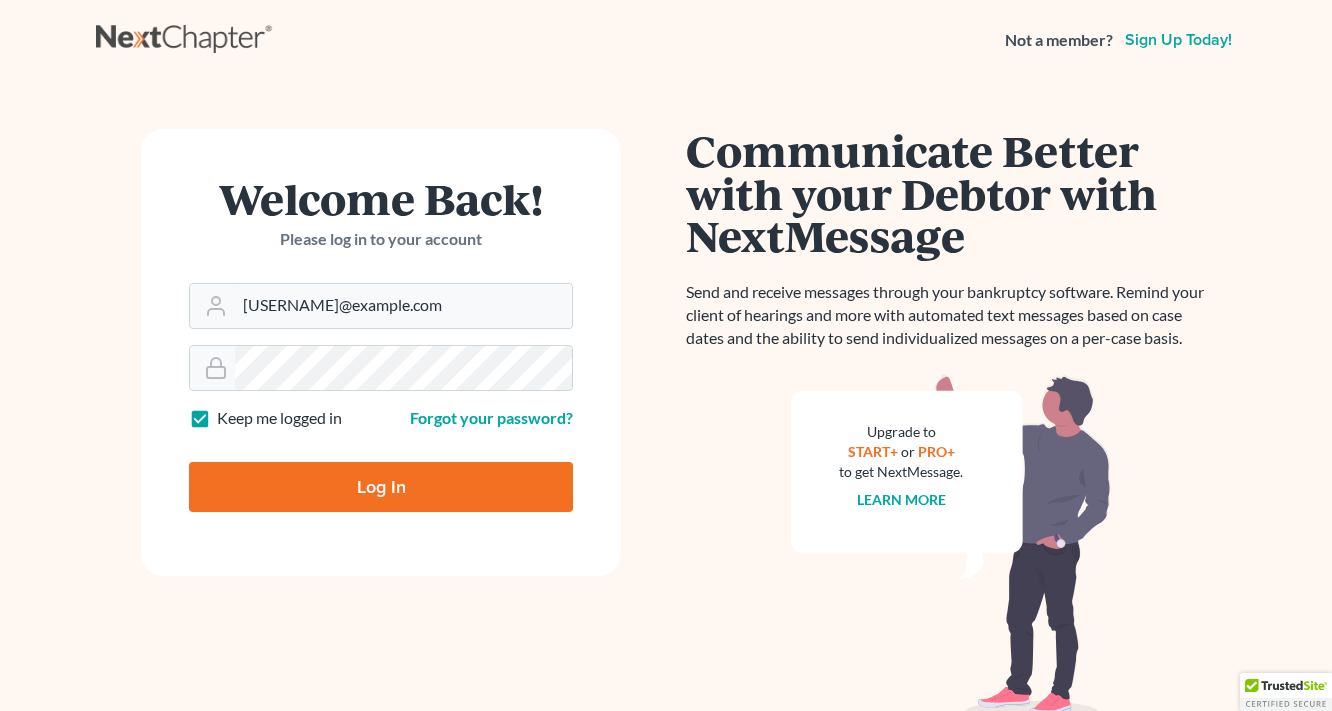 click on "Log In" at bounding box center (381, 487) 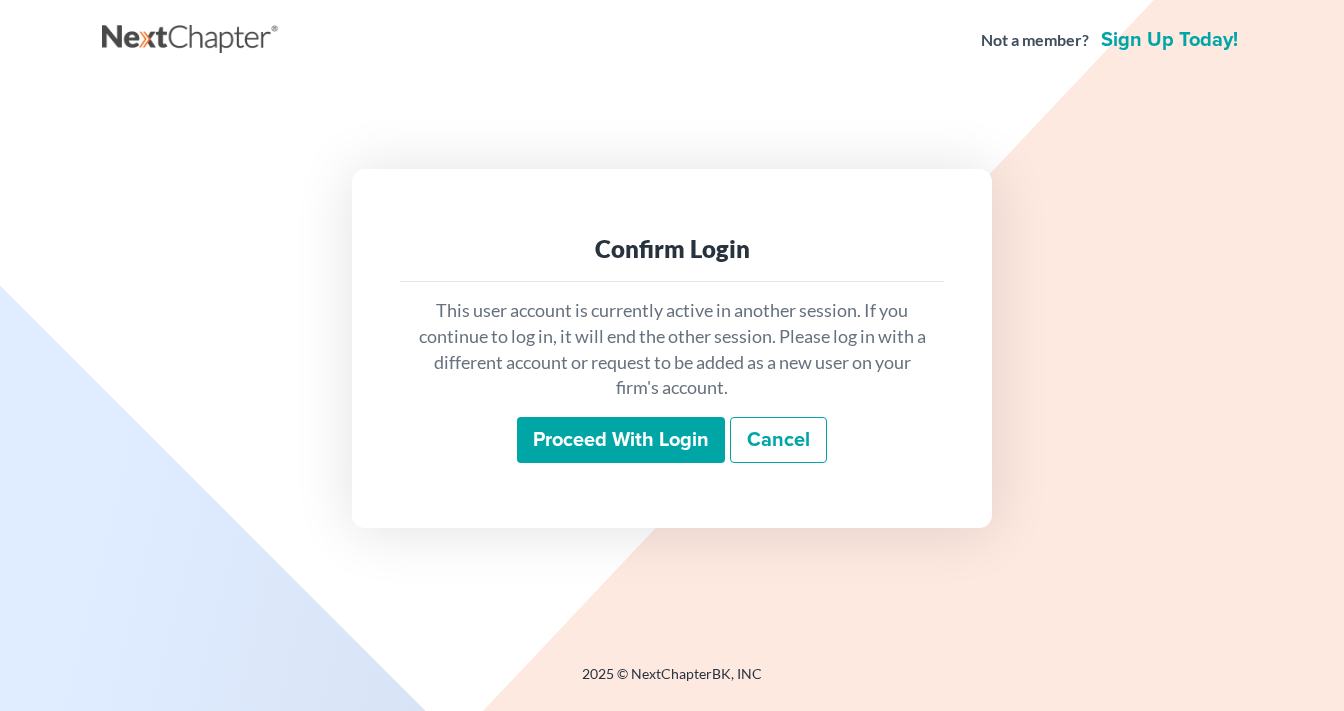 scroll, scrollTop: 0, scrollLeft: 0, axis: both 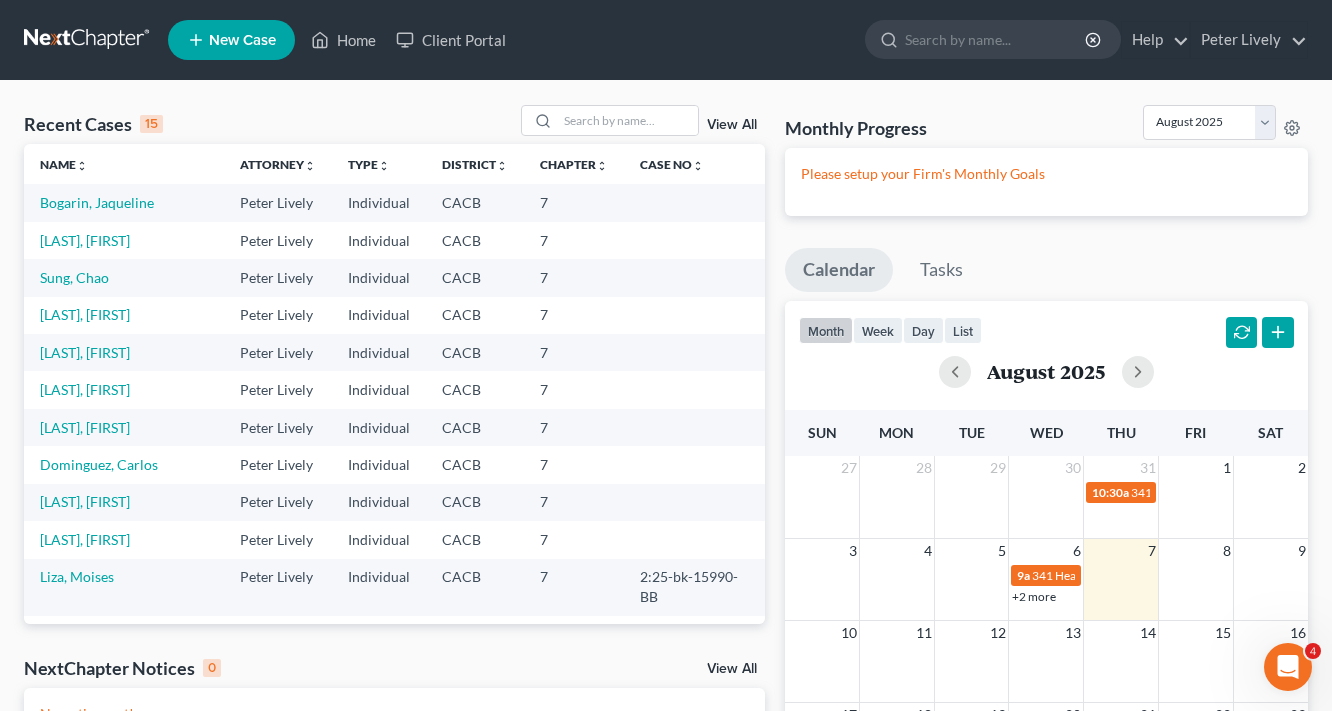 click on "New Case" at bounding box center [231, 40] 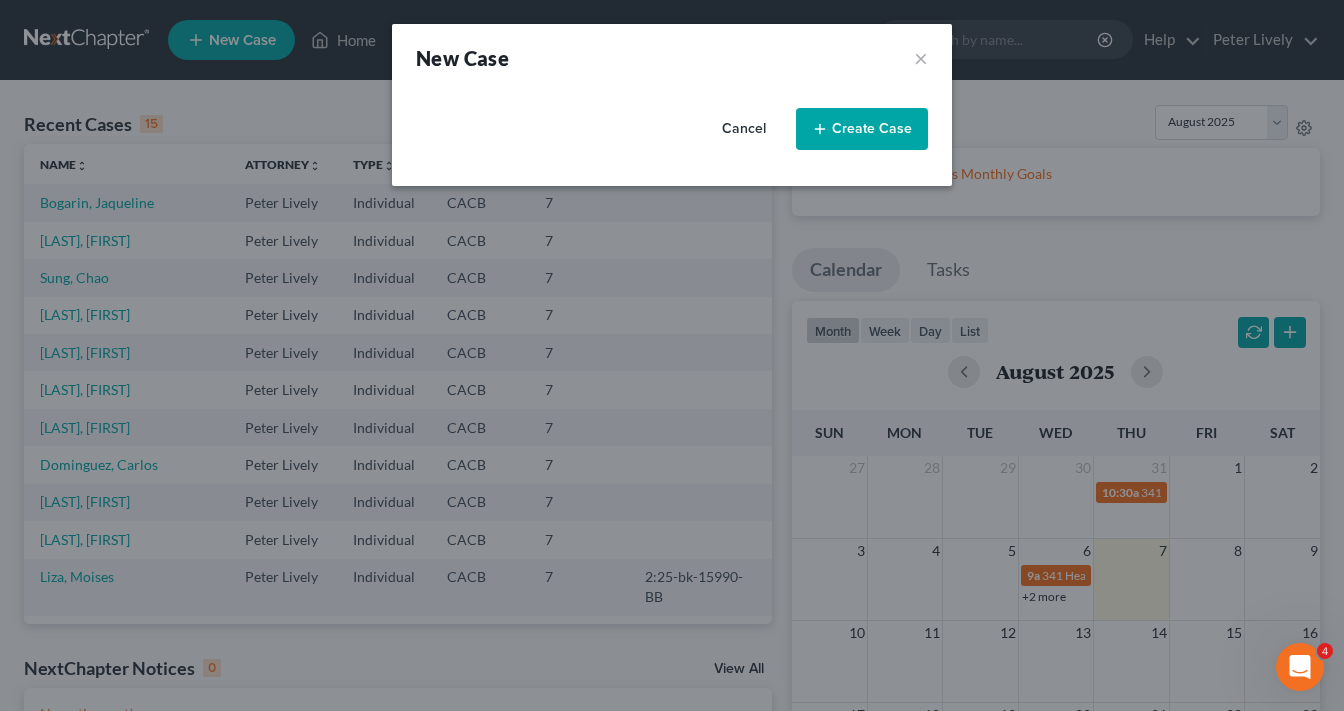 select on "7" 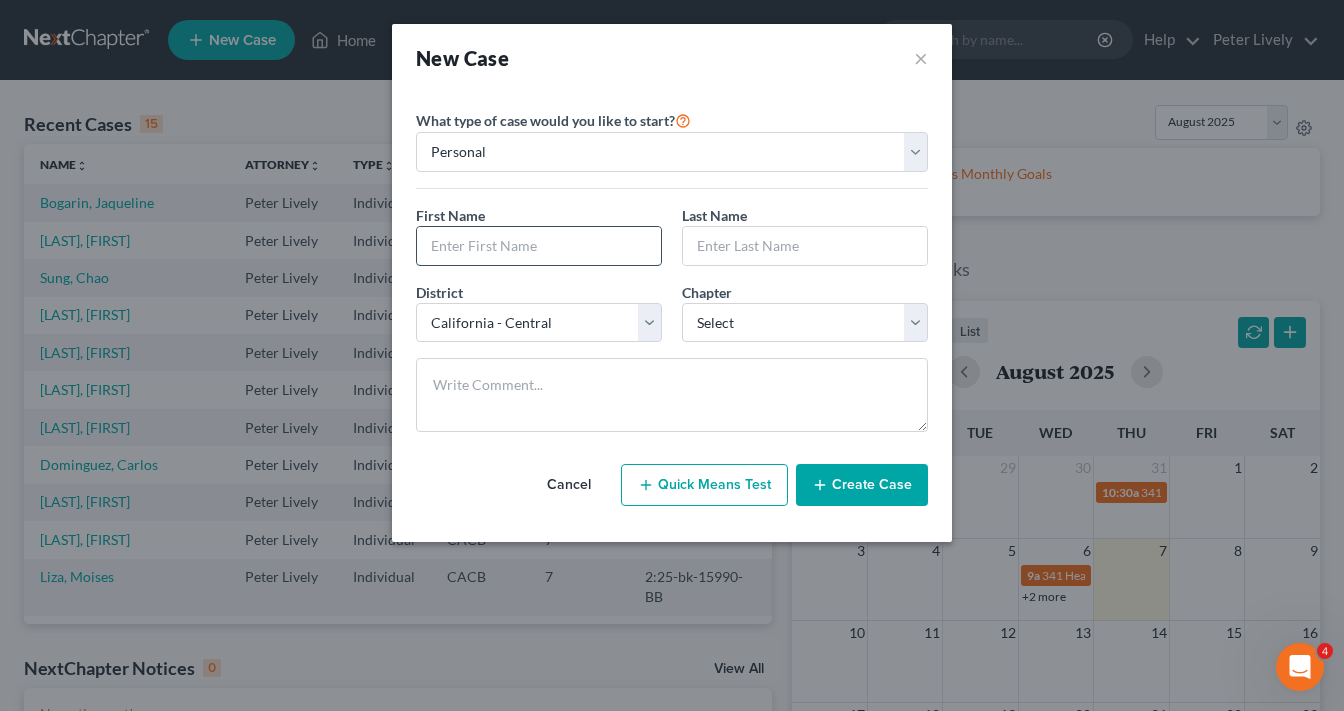 click at bounding box center [539, 246] 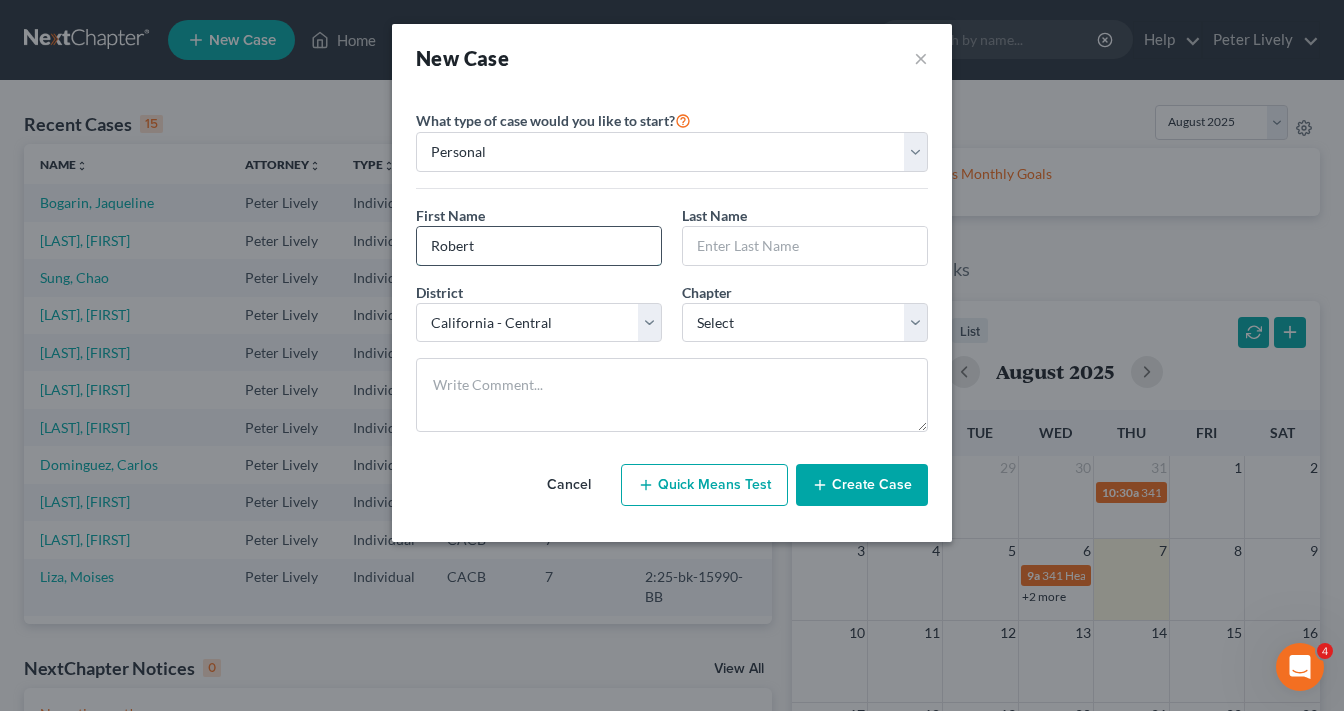 type on "Robert" 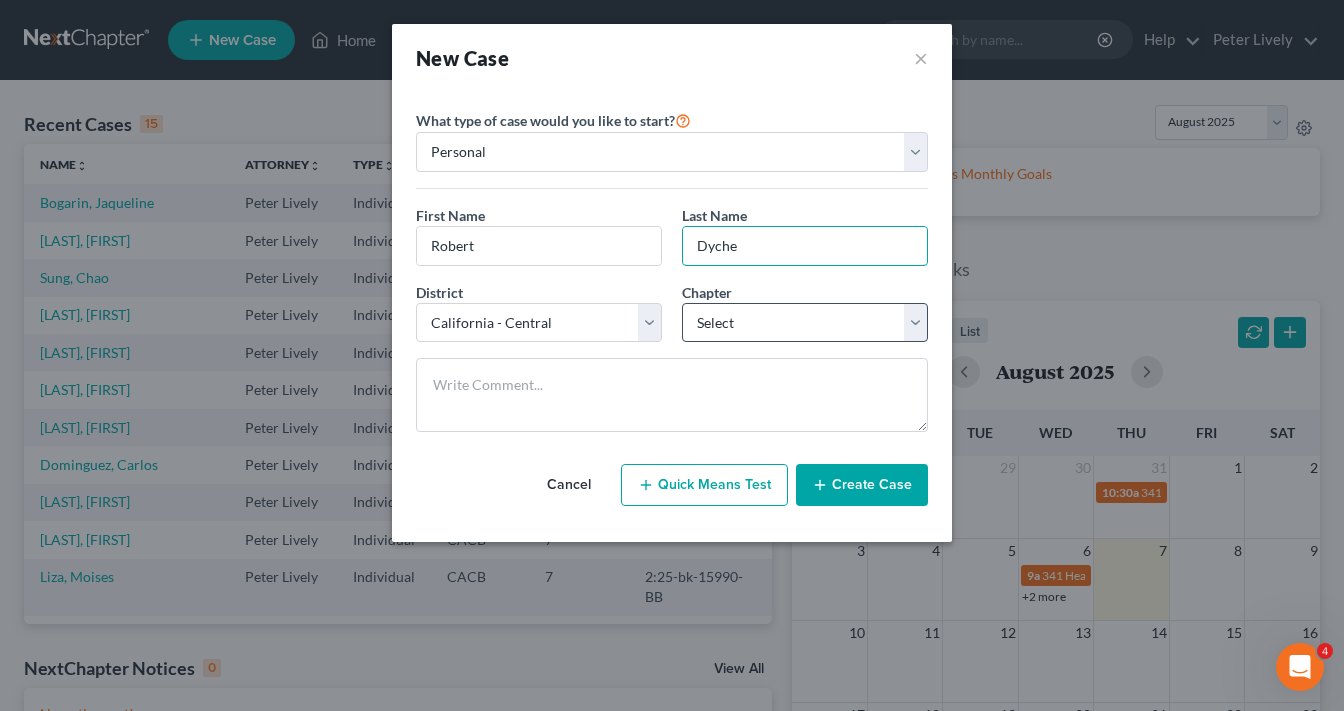 type on "Dyche" 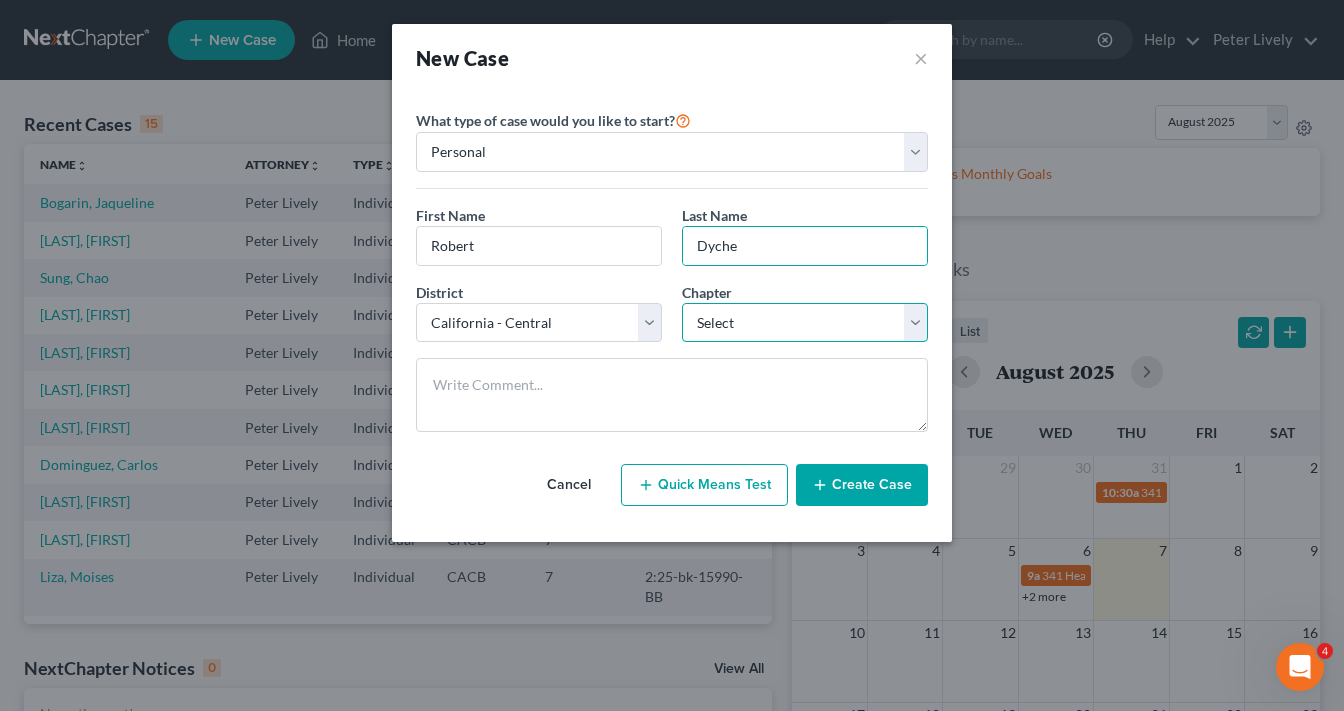 click on "Select 7 11 12 13" at bounding box center (805, 323) 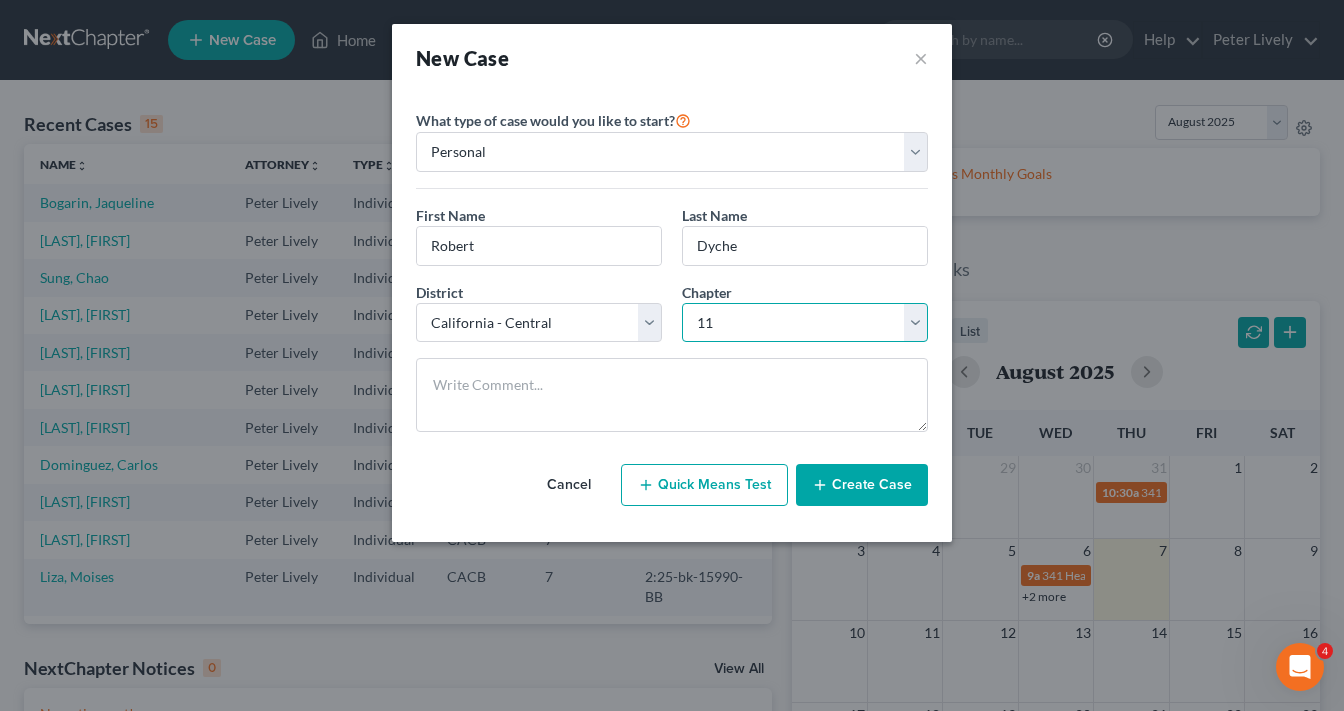click on "Select 7 11 12 13" at bounding box center [805, 323] 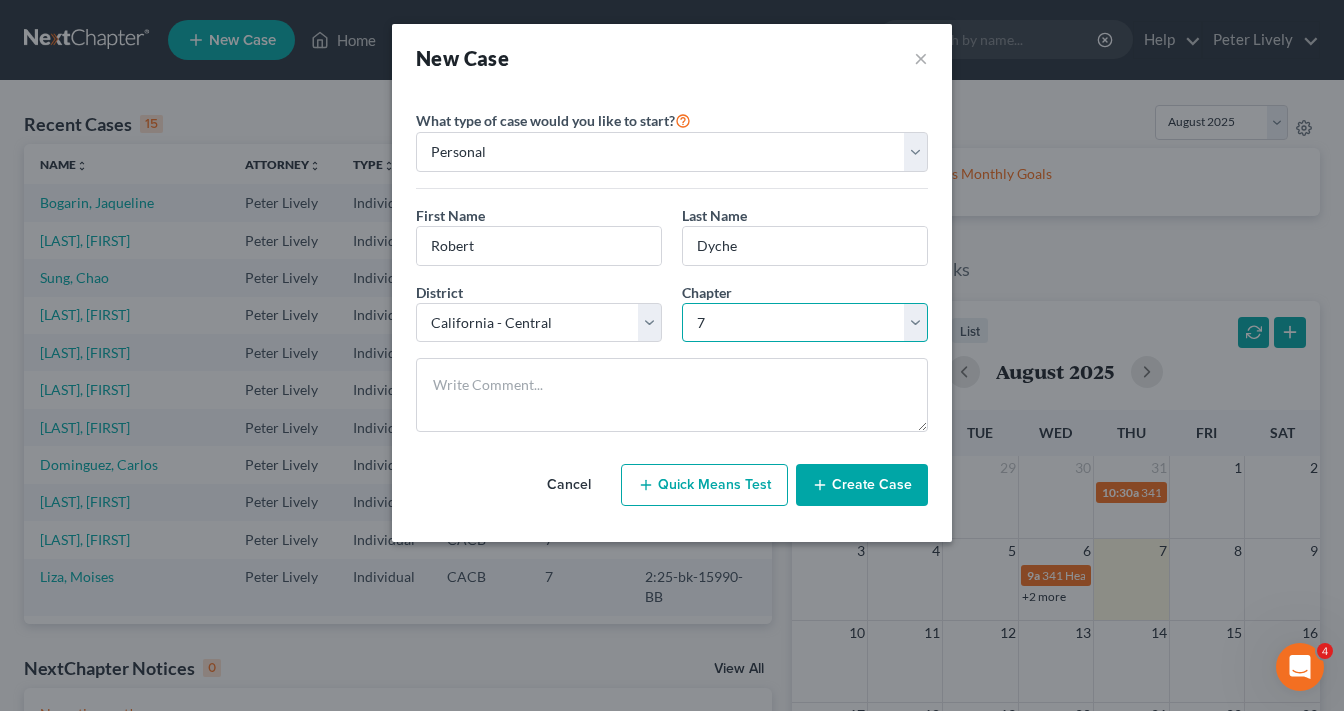 click on "Select 7 11 12 13" at bounding box center (805, 323) 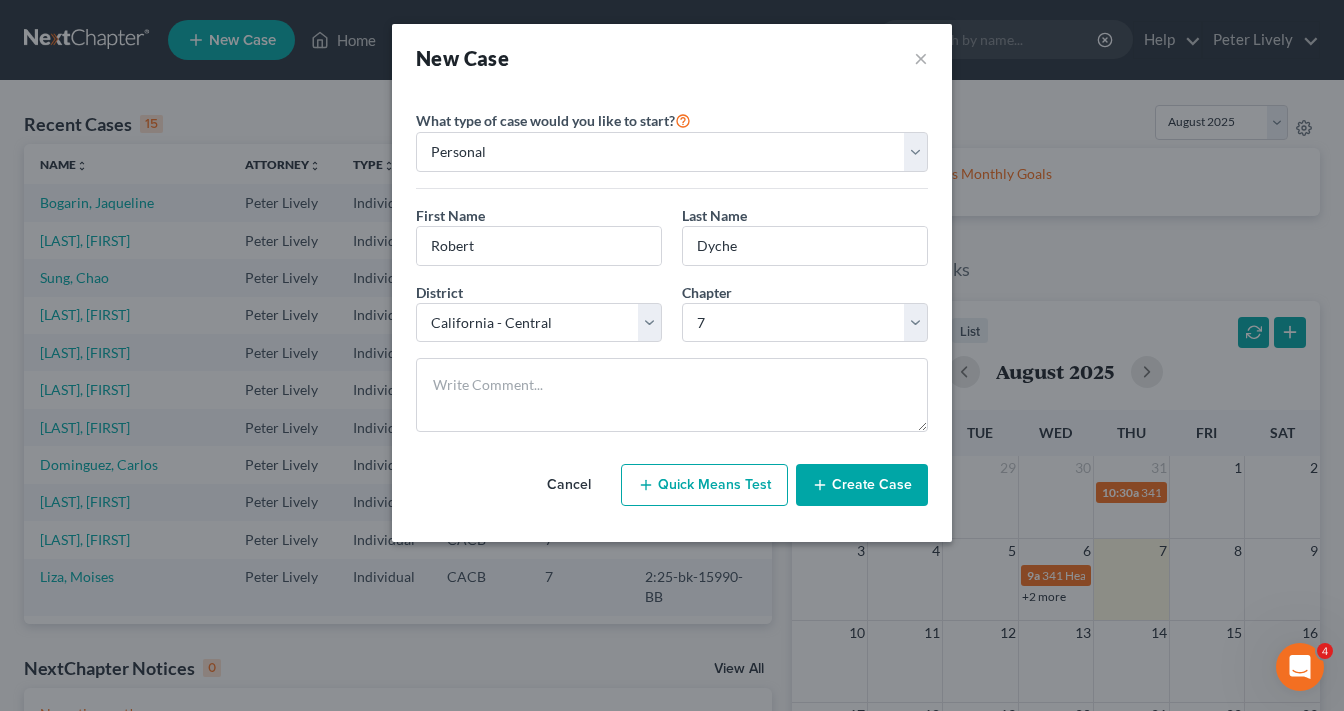 click on "Create Case" at bounding box center (862, 485) 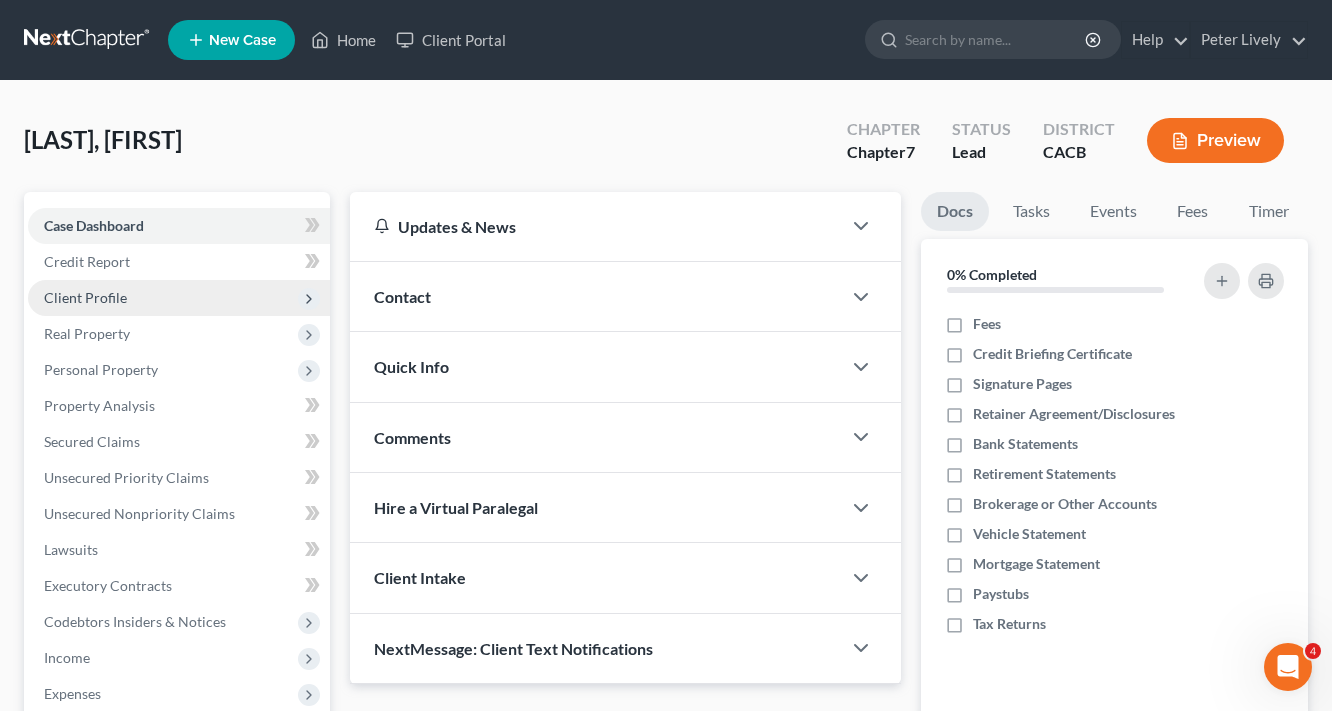 click on "Client Profile" at bounding box center (85, 297) 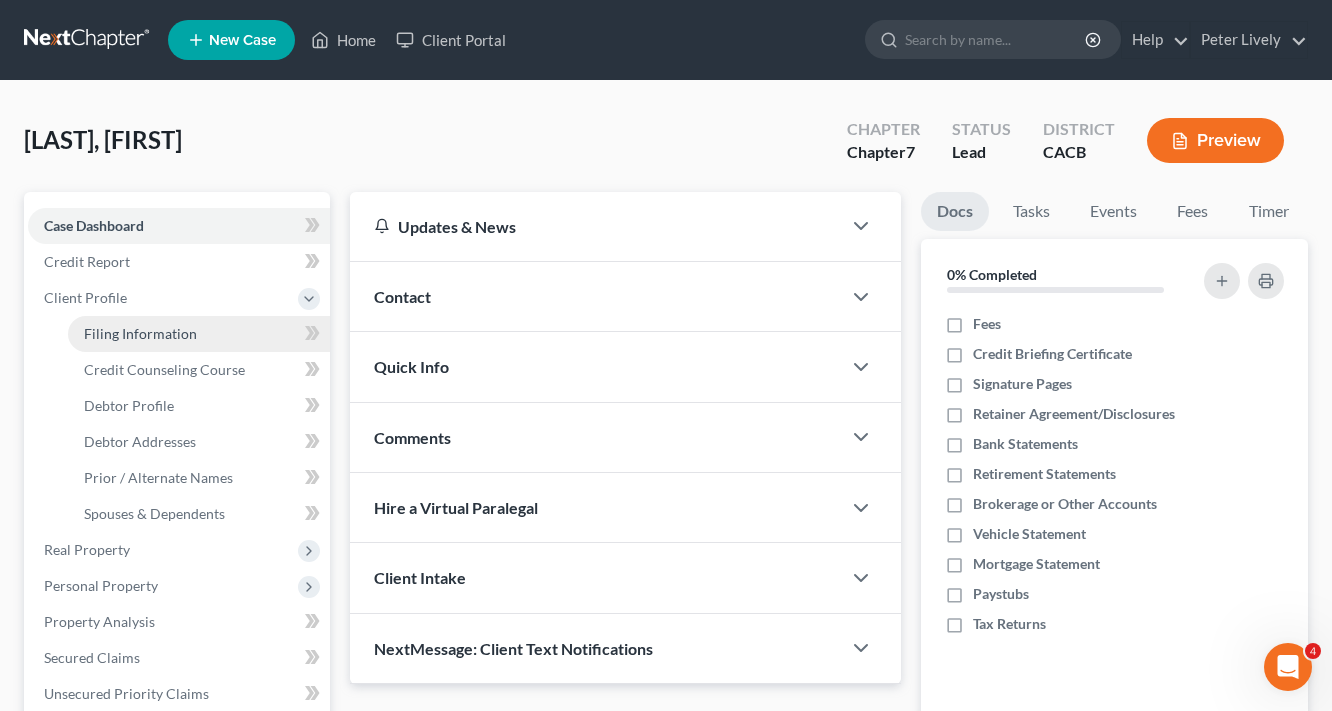 click on "Filing Information" at bounding box center (140, 333) 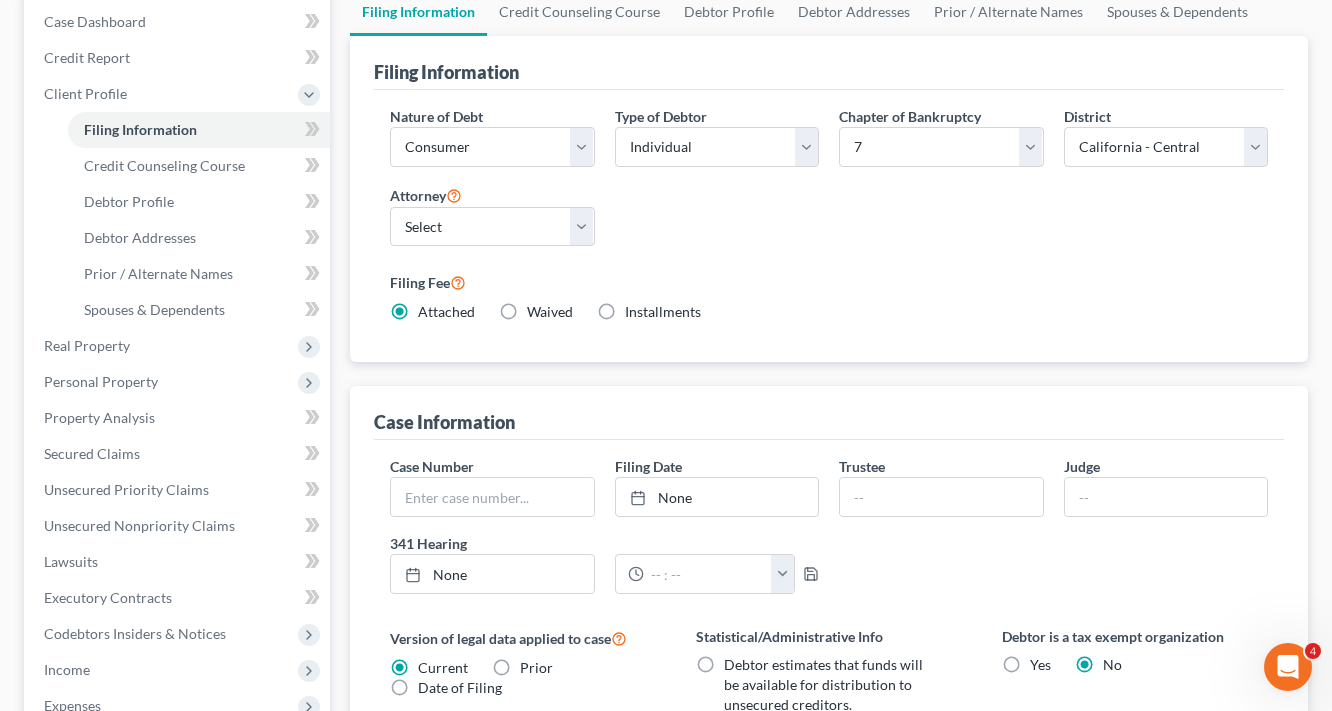 scroll, scrollTop: 240, scrollLeft: 0, axis: vertical 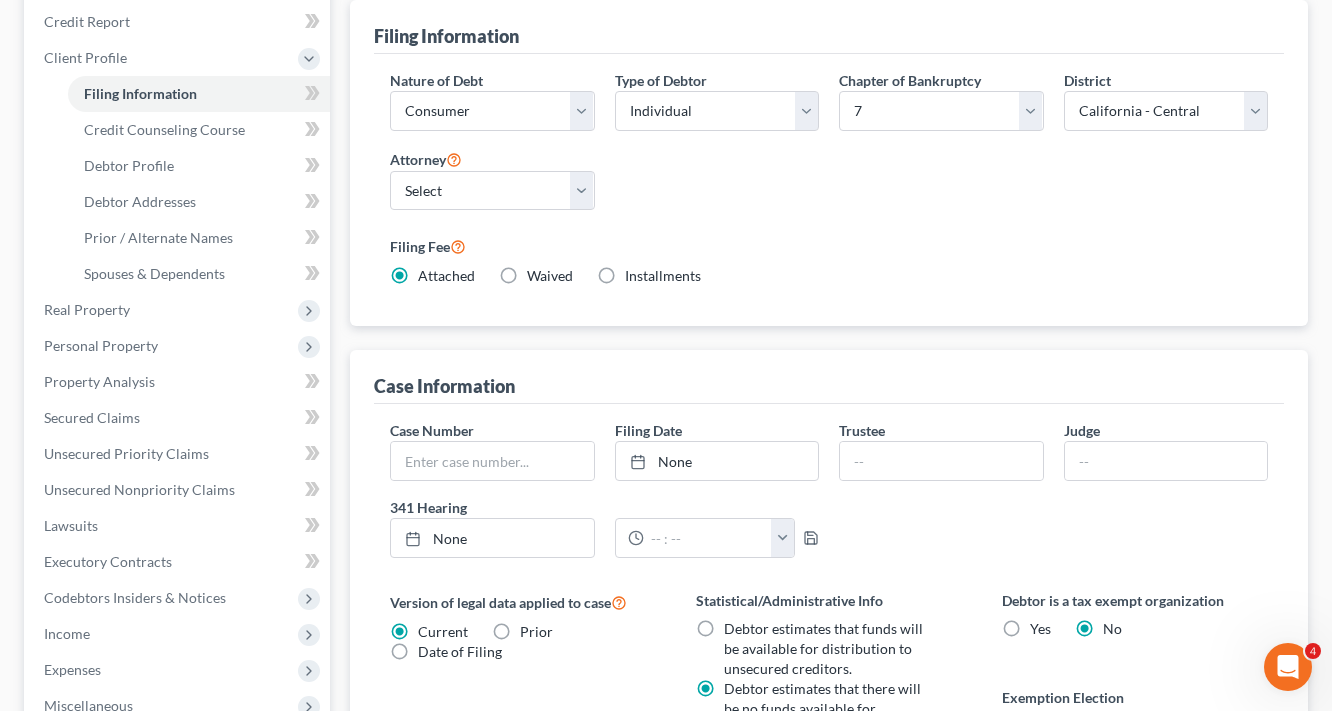 click on "Attorney  Select Peter Lively - CACB" at bounding box center (492, 187) 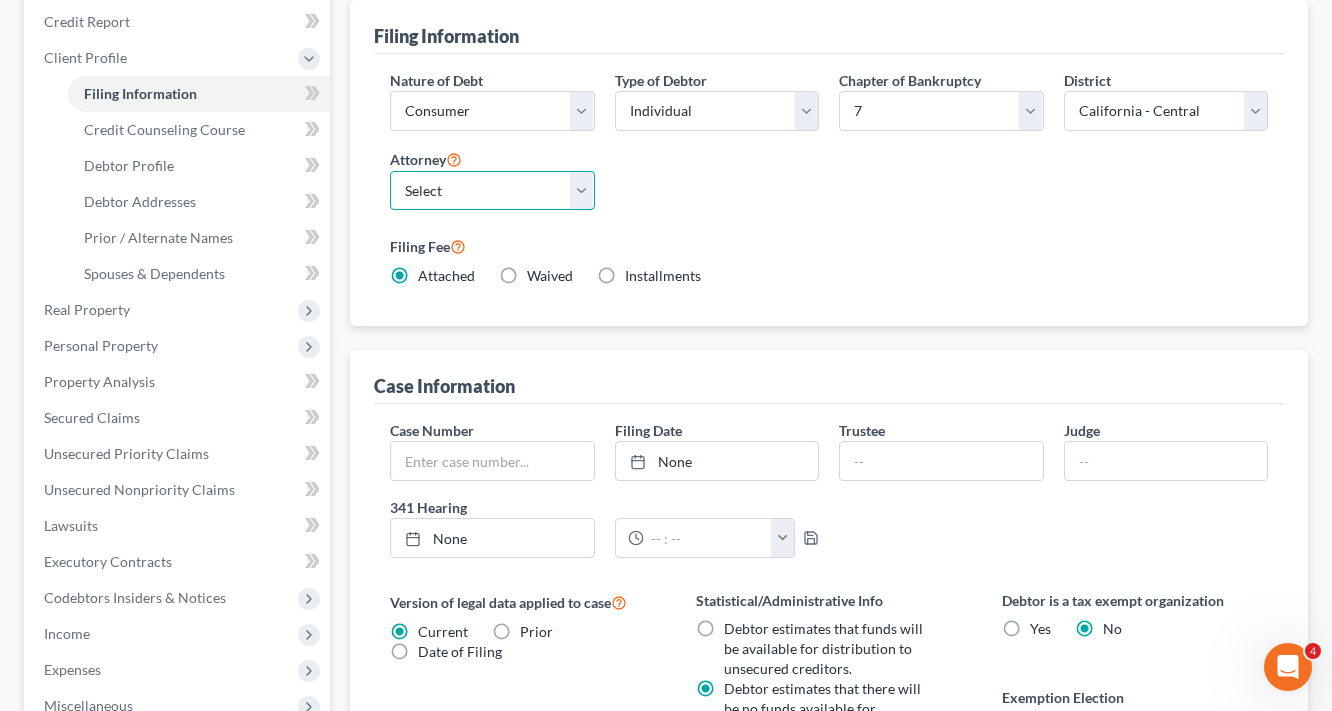 click on "Select Peter Lively - CACB" at bounding box center [492, 191] 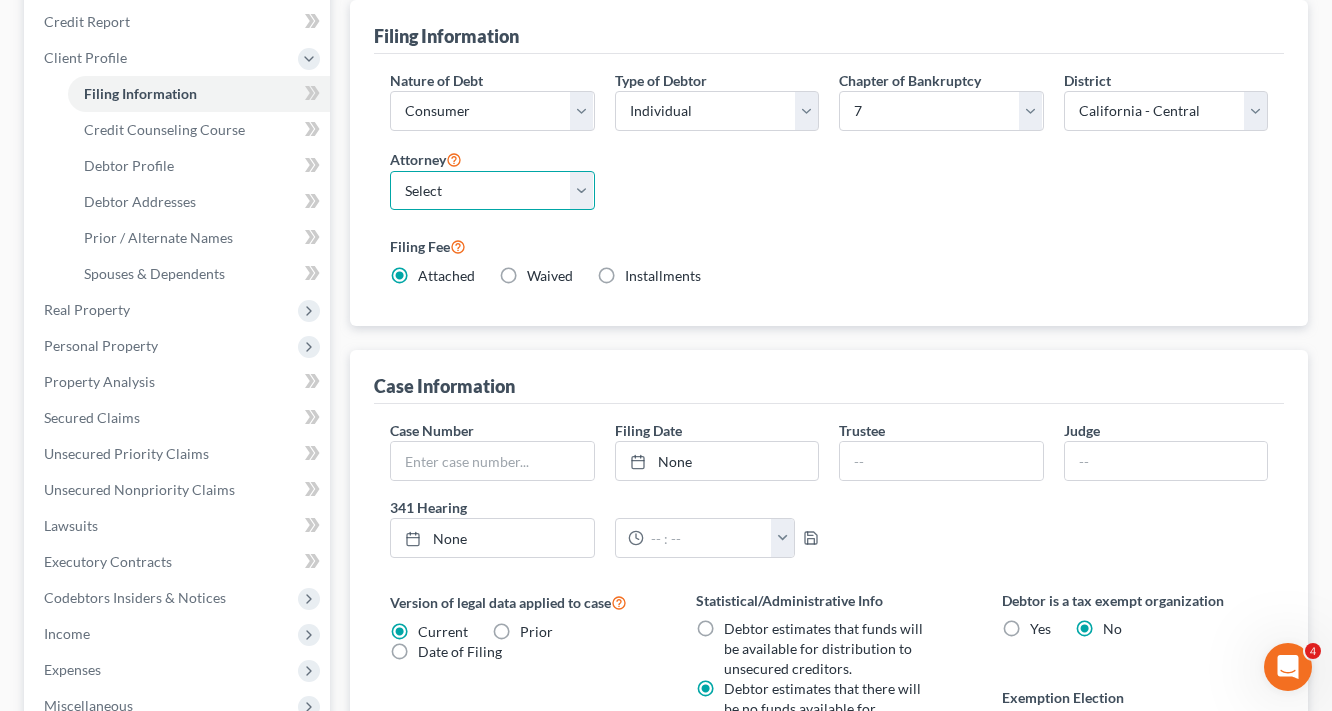 select on "0" 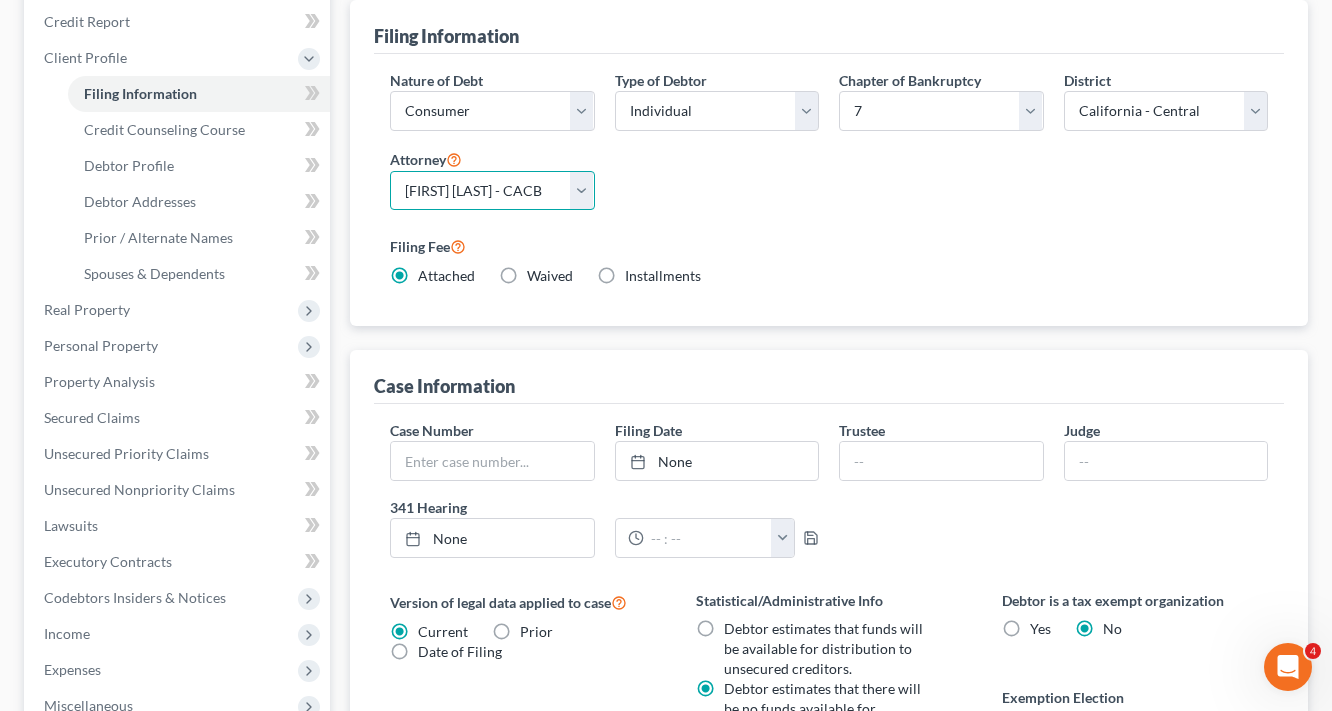 click on "Select Peter Lively - CACB" at bounding box center (492, 191) 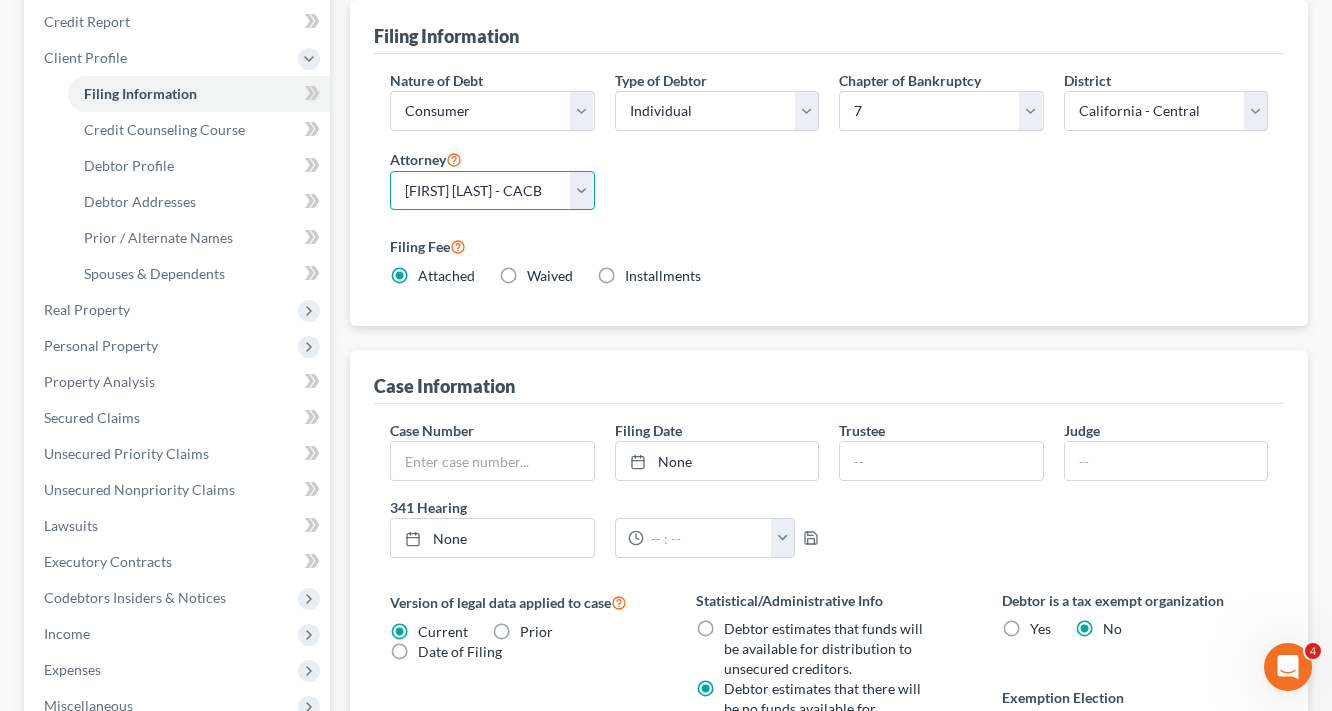 scroll, scrollTop: 480, scrollLeft: 0, axis: vertical 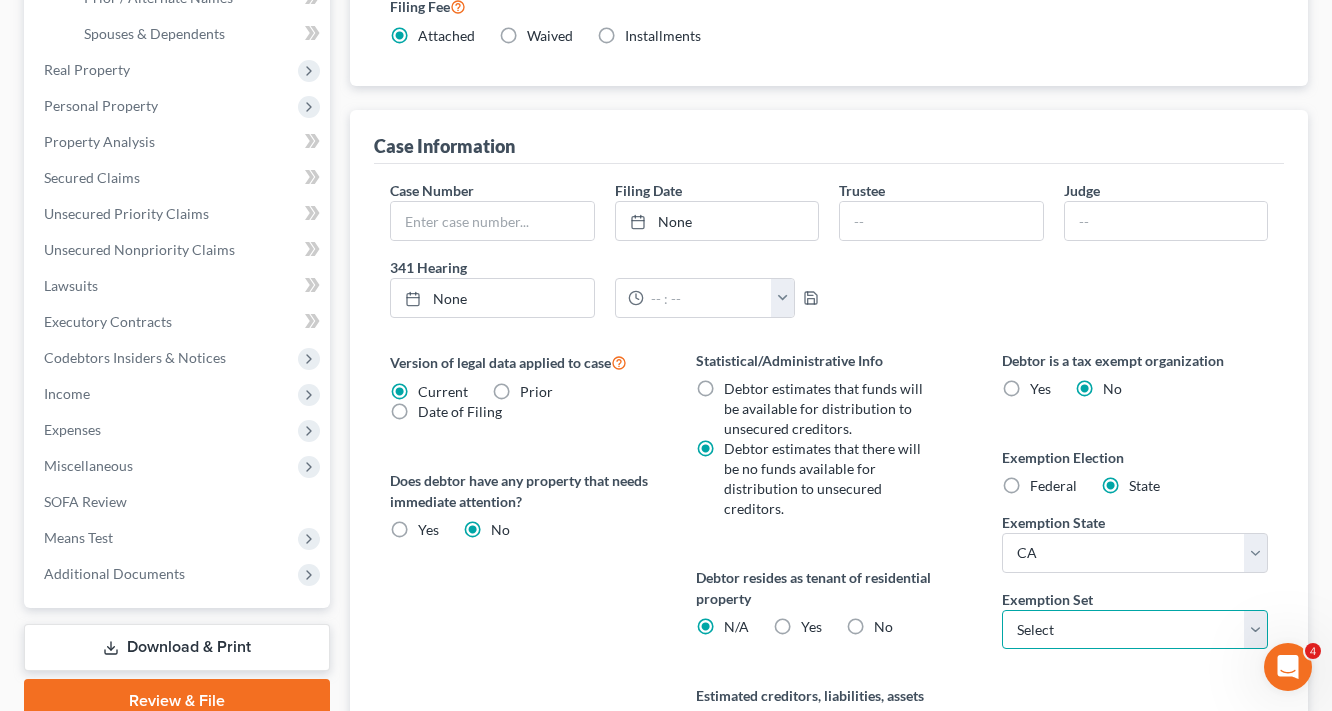 click on "Select 703 704" at bounding box center (1135, 630) 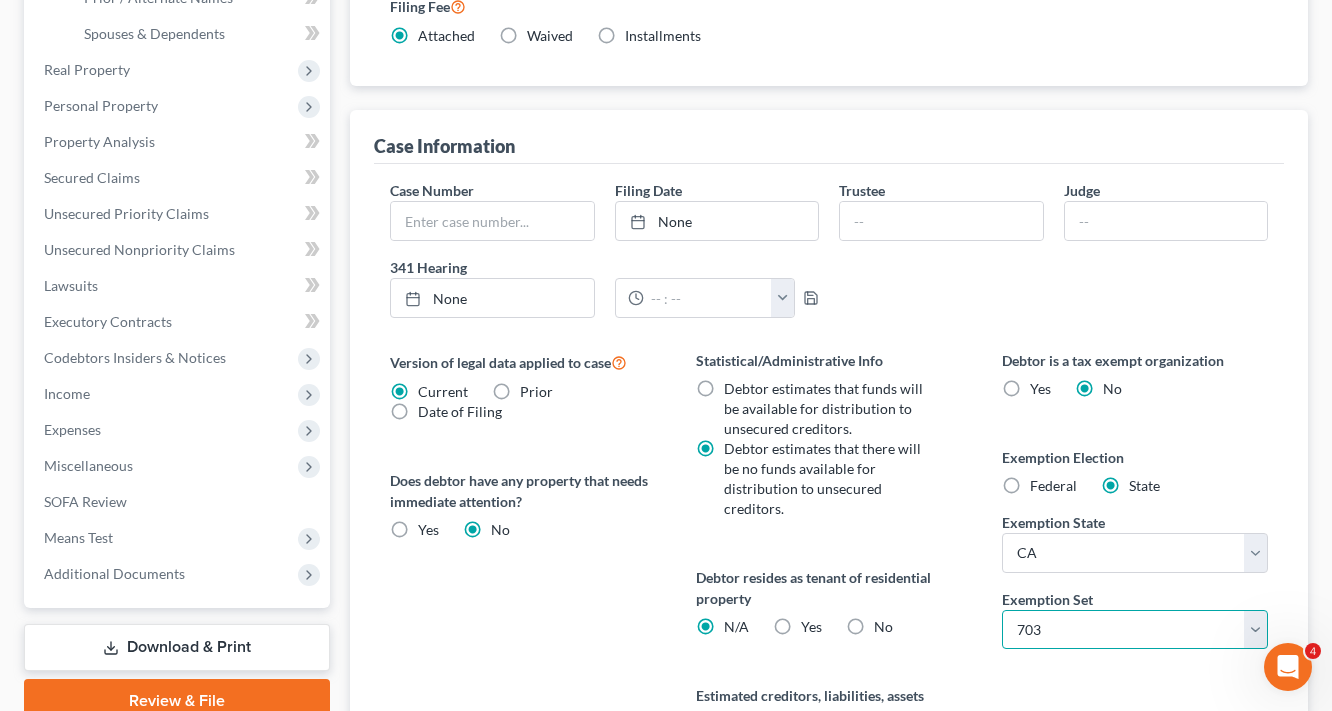 click on "Select 703 704" at bounding box center [1135, 630] 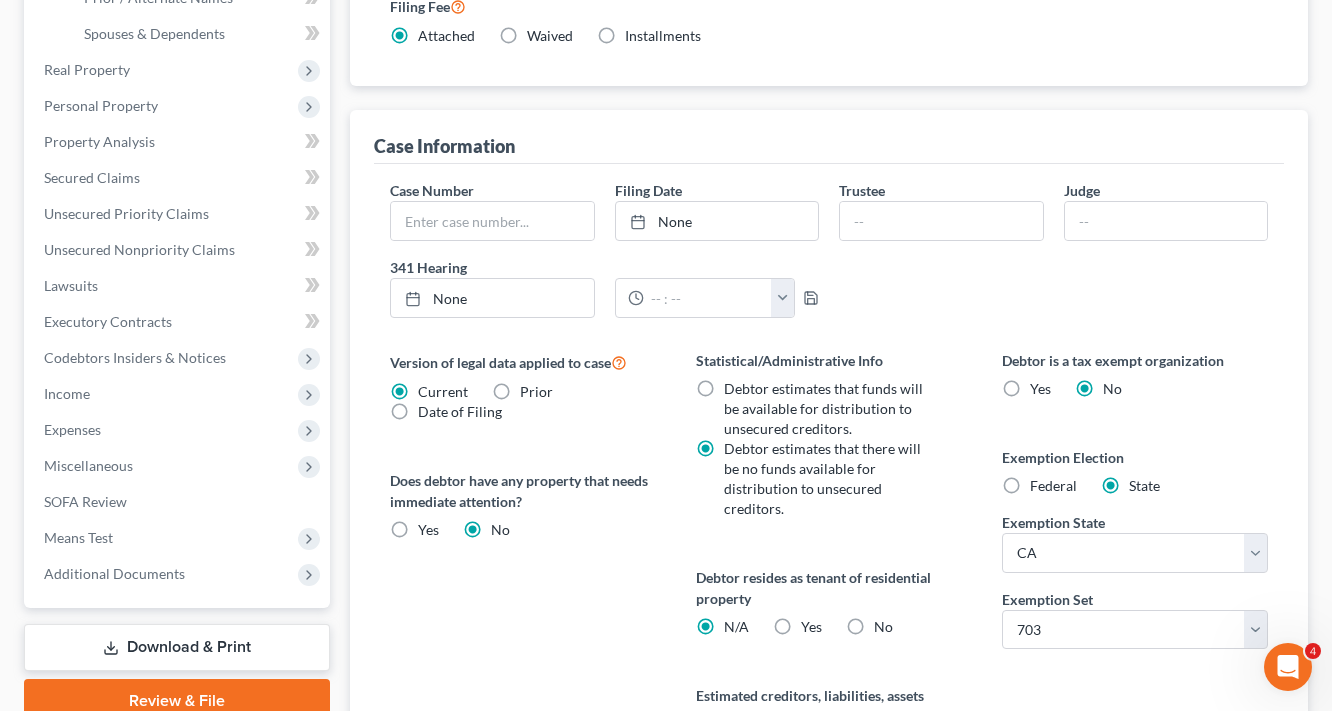 click on "Yes Yes" at bounding box center (811, 627) 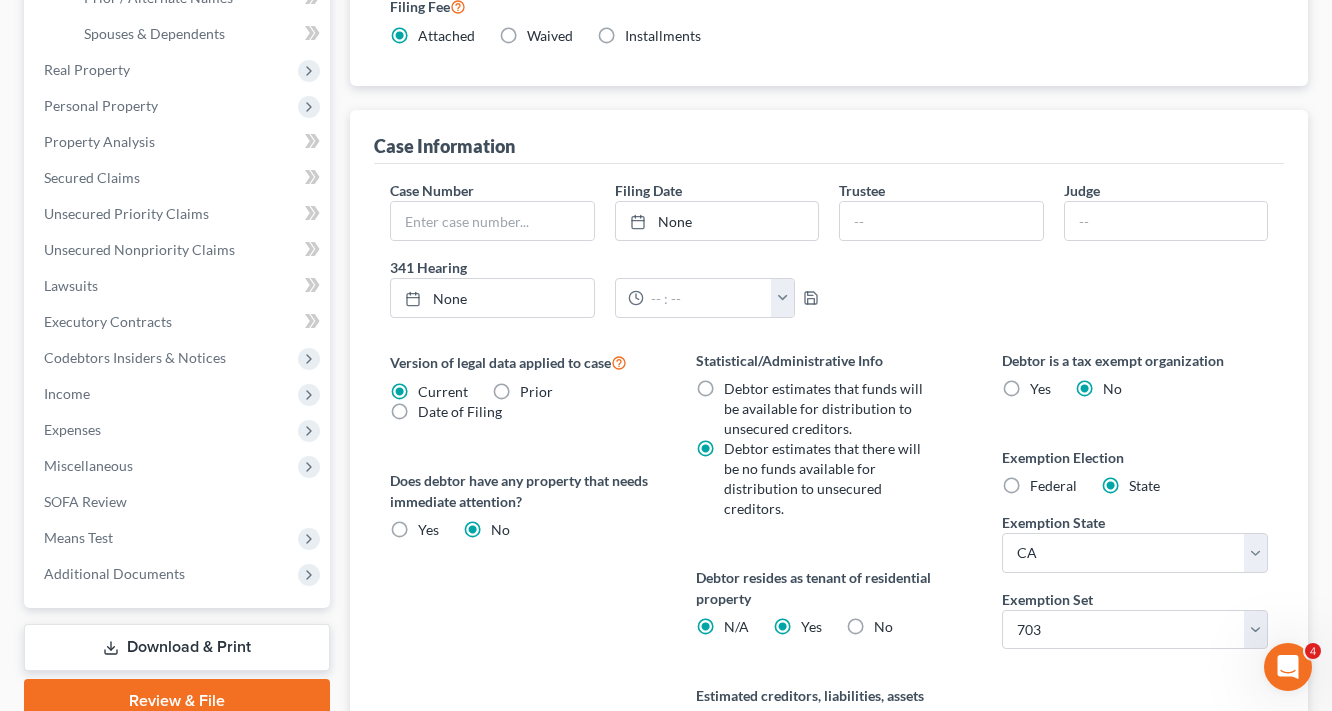 radio on "false" 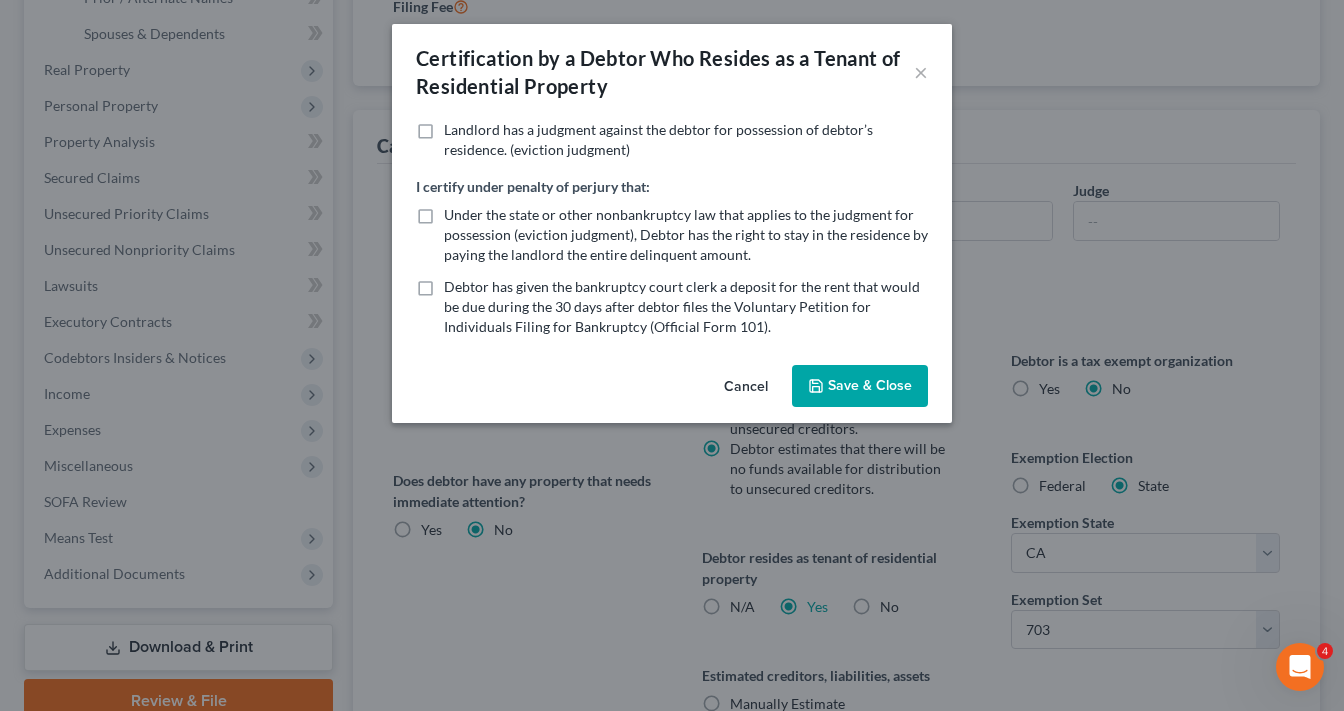 click on "Save & Close" at bounding box center [860, 386] 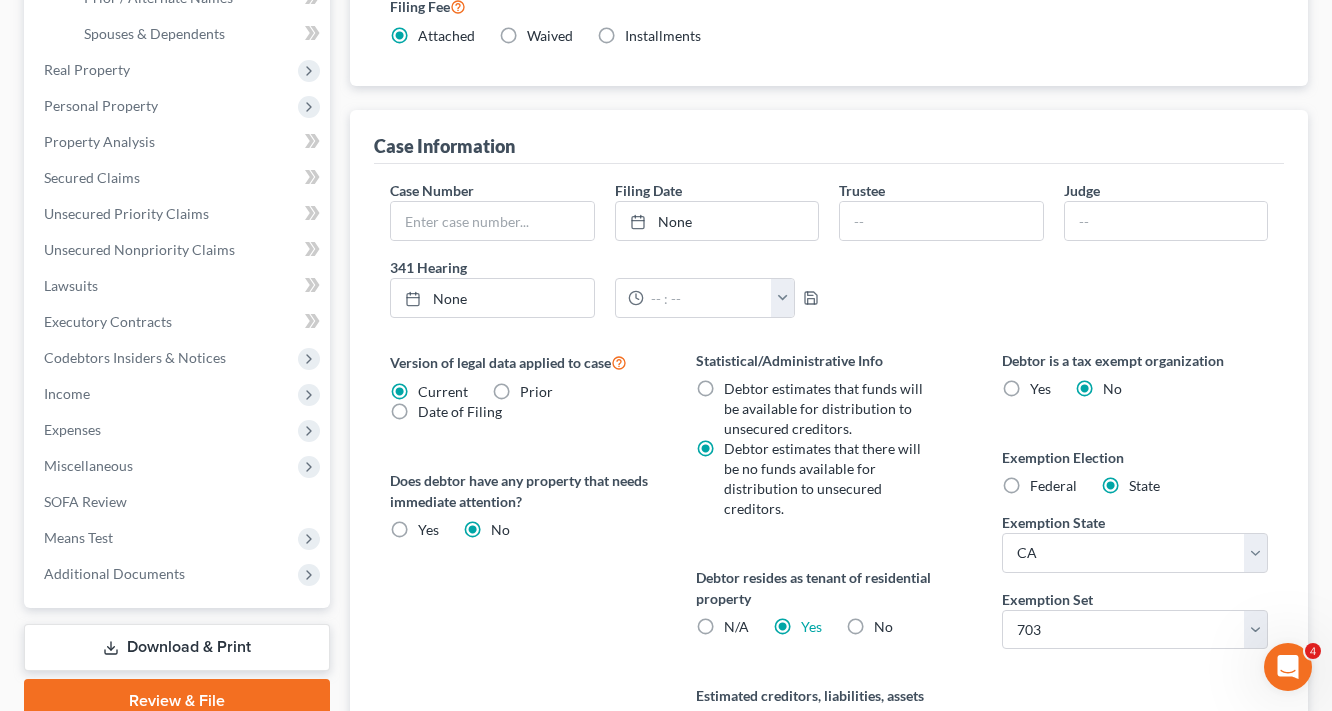 scroll, scrollTop: 688, scrollLeft: 0, axis: vertical 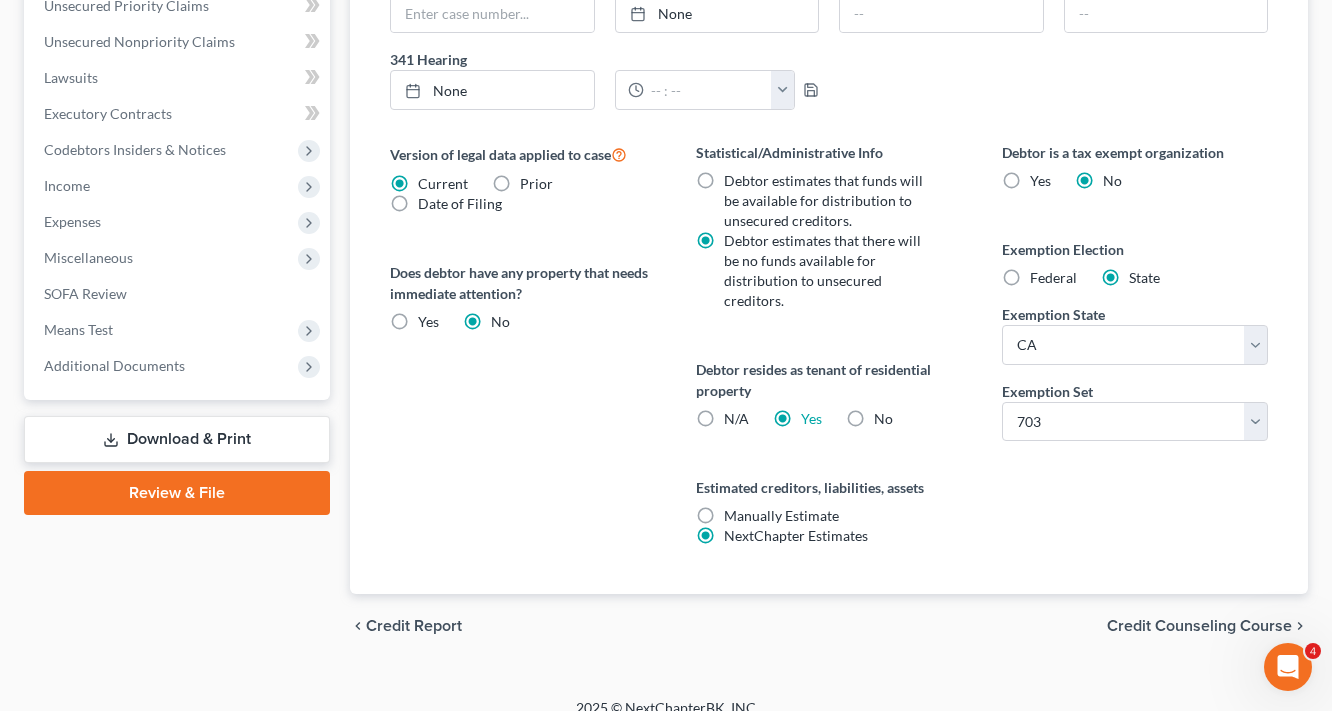 click on "Credit Counseling Course" at bounding box center (1199, 626) 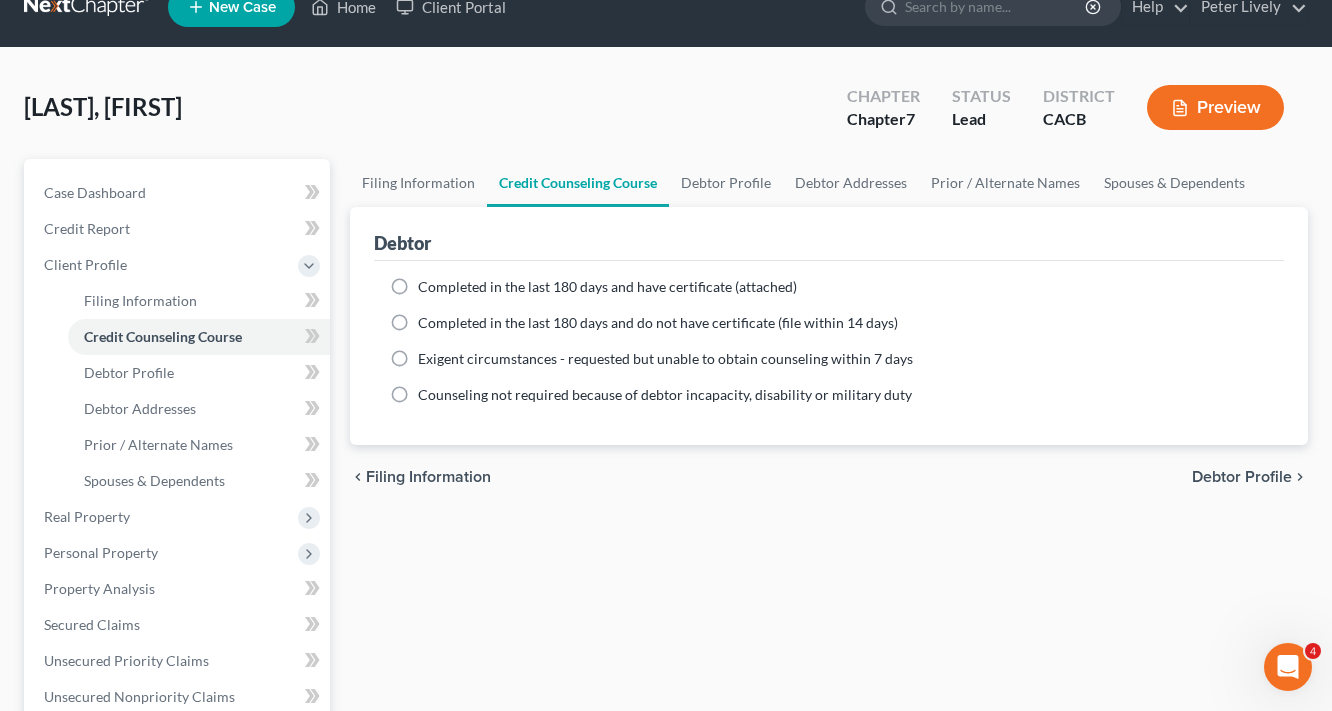 scroll, scrollTop: 0, scrollLeft: 0, axis: both 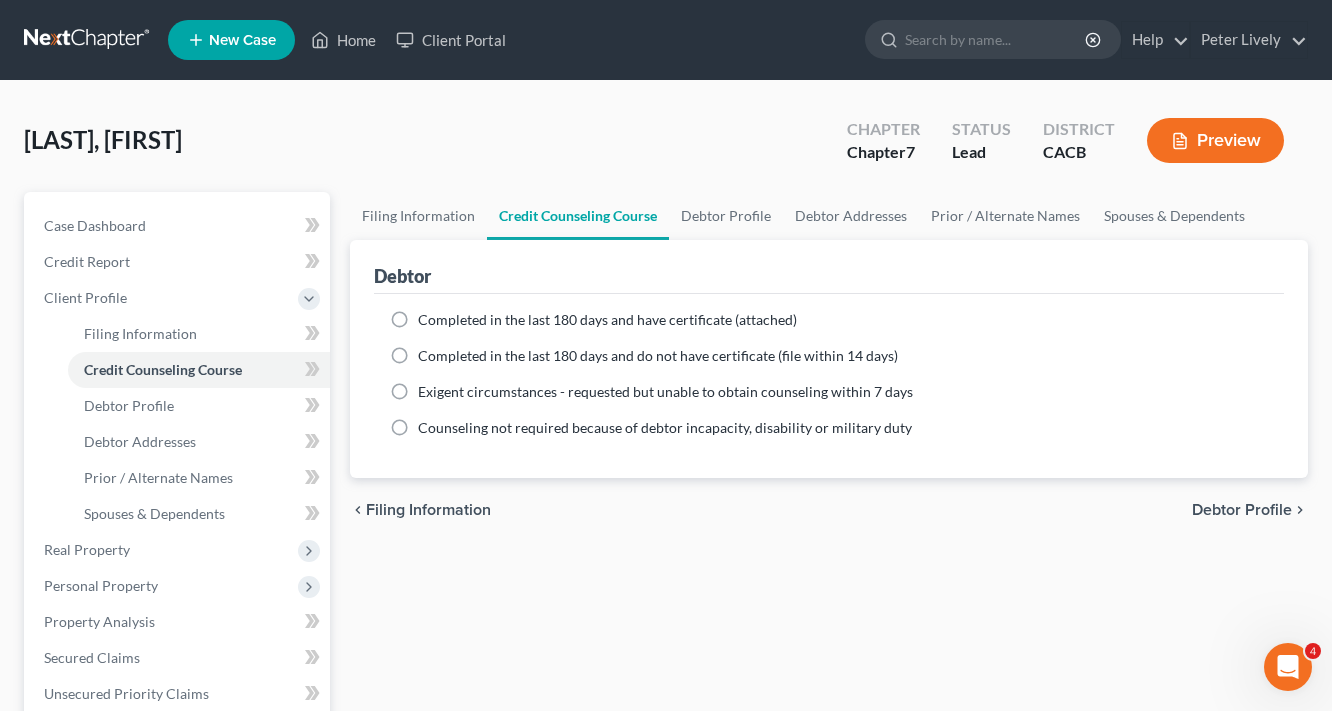 click on "Completed in the last 180 days and have certificate (attached)" at bounding box center [607, 319] 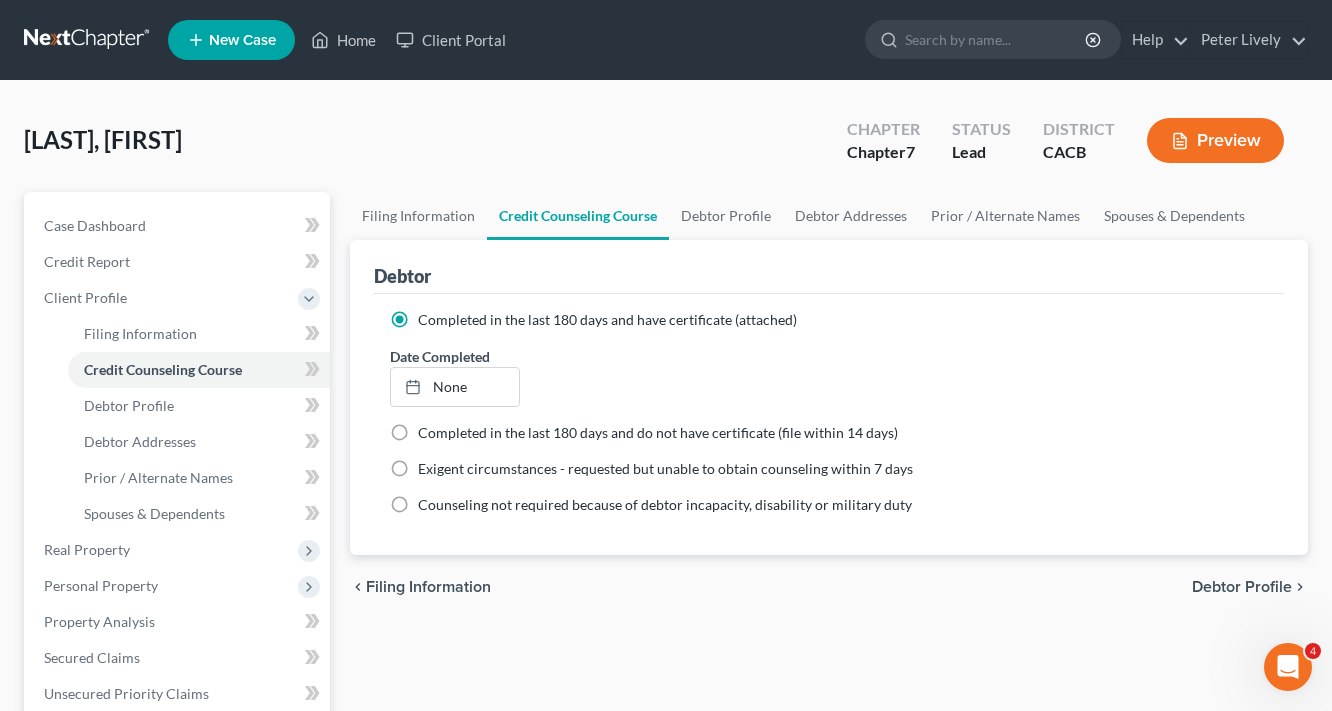 click on "Debtor Profile" at bounding box center (1242, 587) 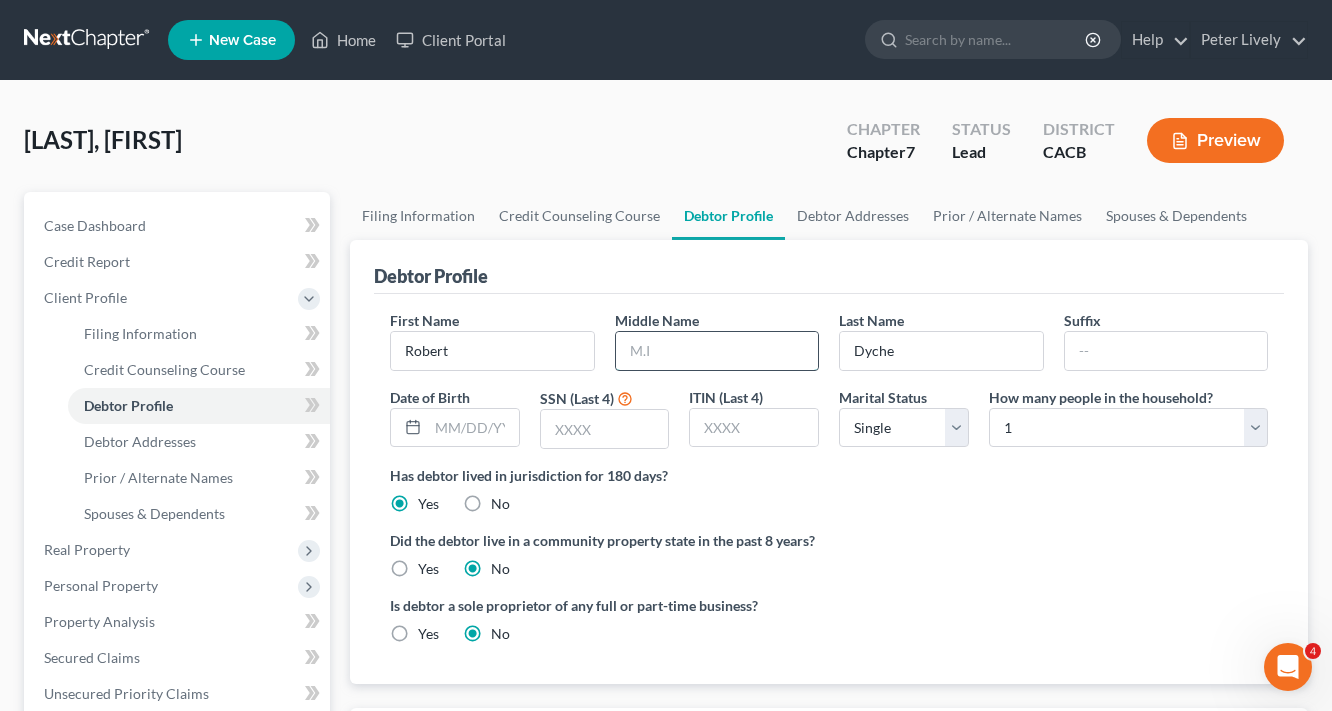 click at bounding box center [717, 351] 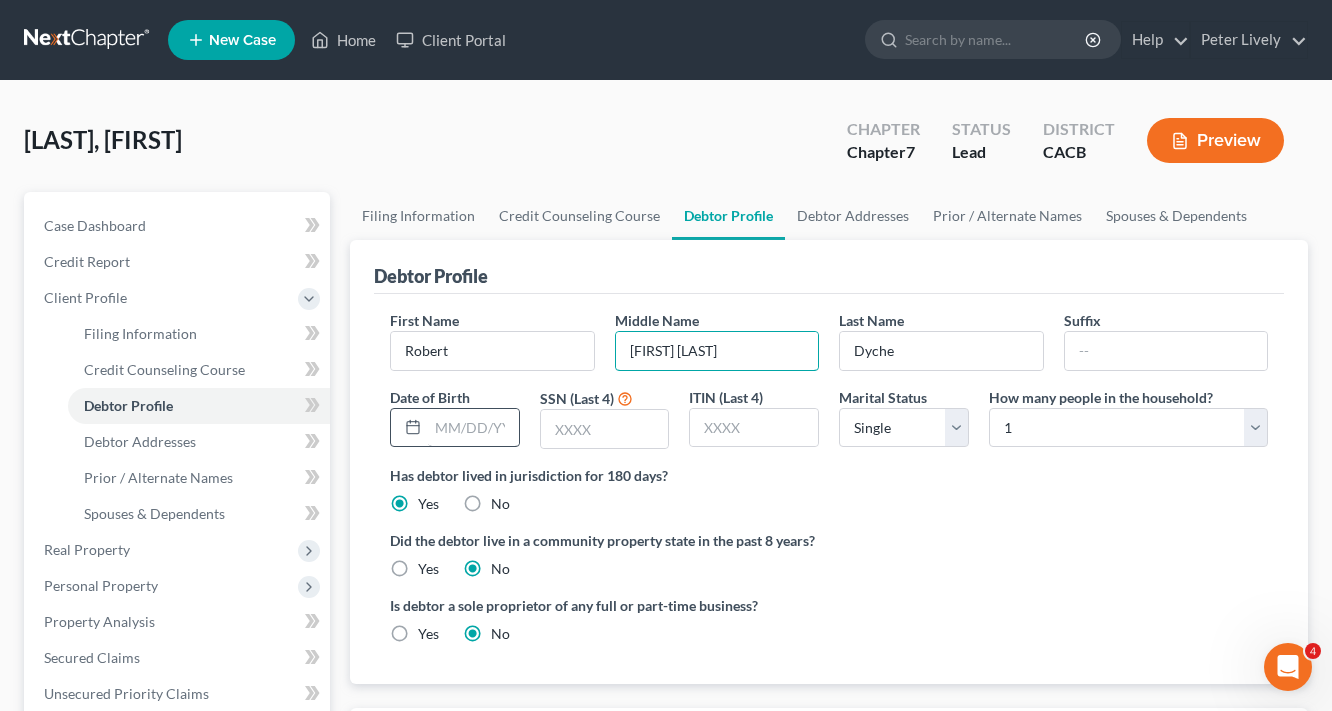 type on "Scott Davidson" 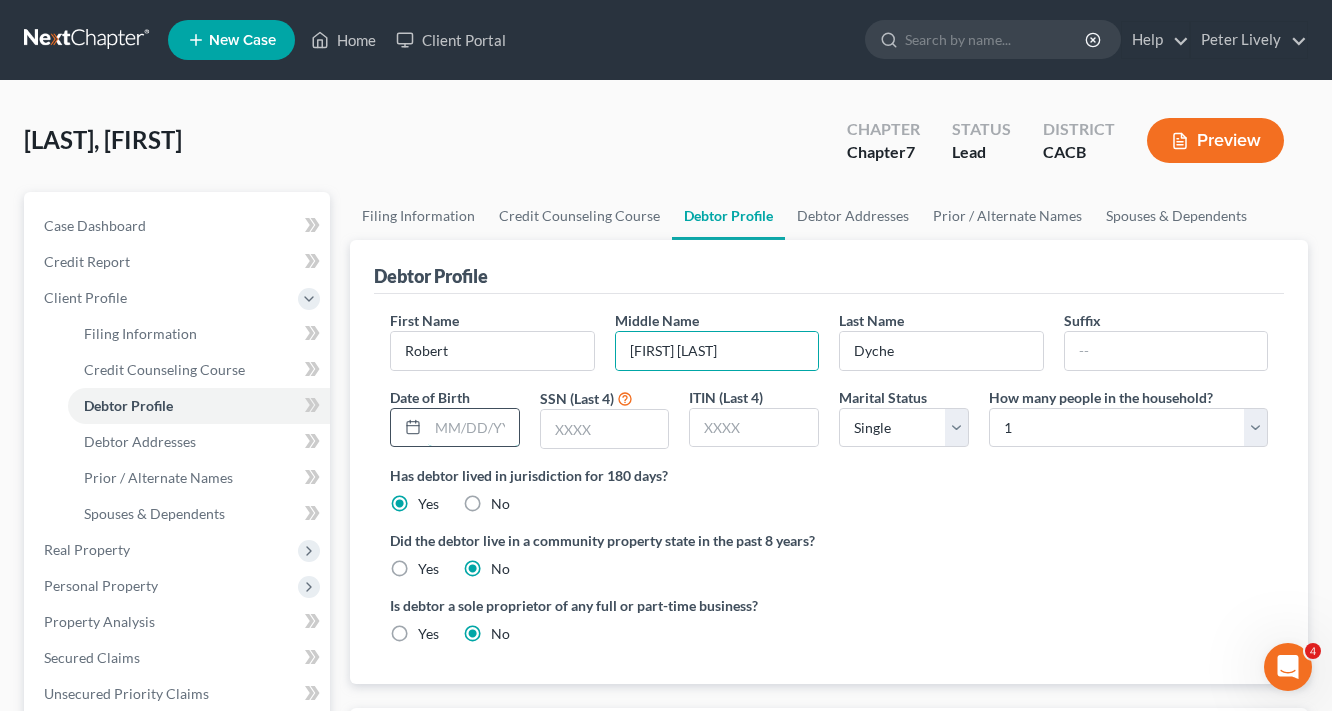 click at bounding box center [473, 428] 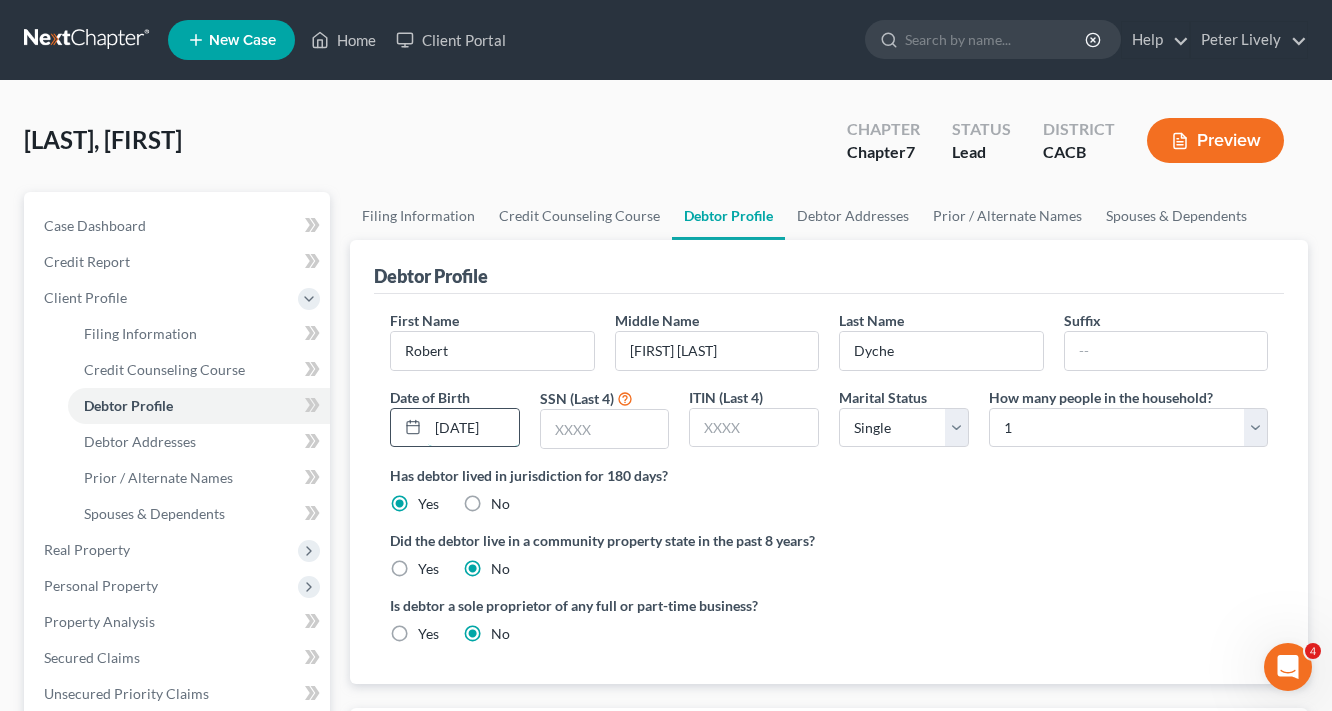 scroll, scrollTop: 0, scrollLeft: 4, axis: horizontal 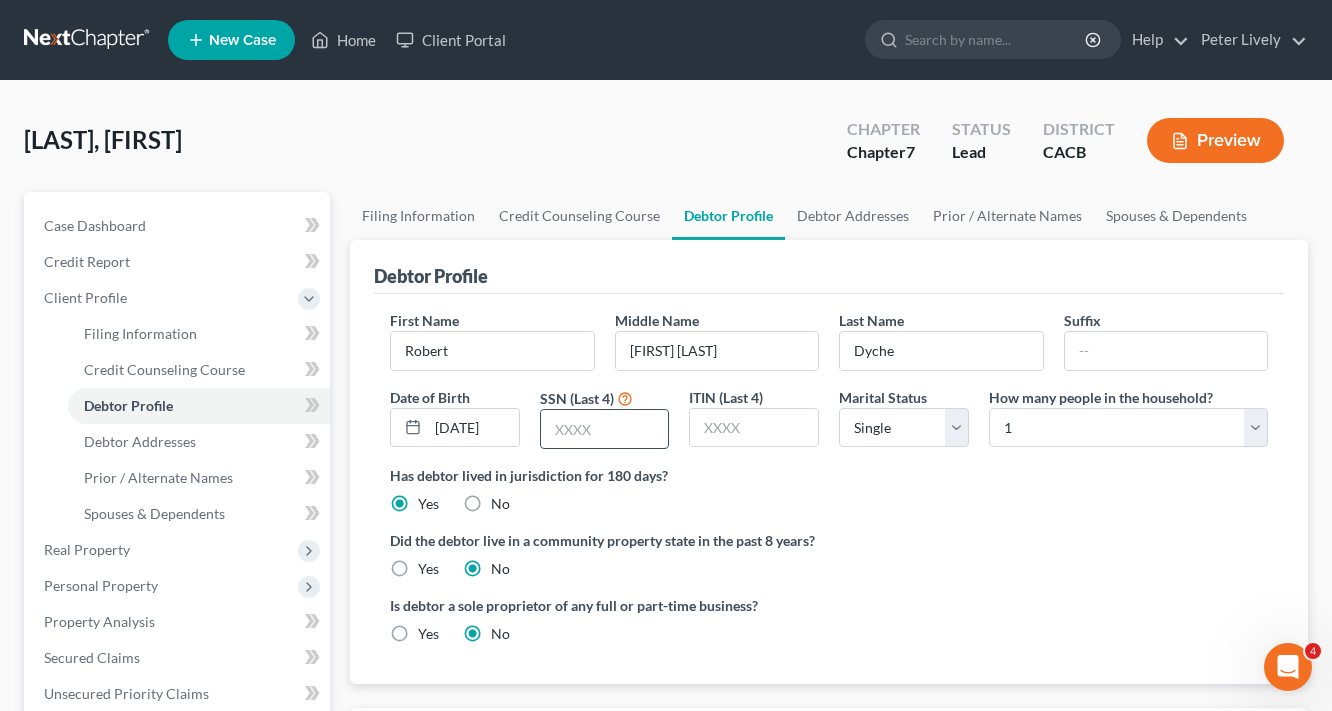 click at bounding box center [605, 429] 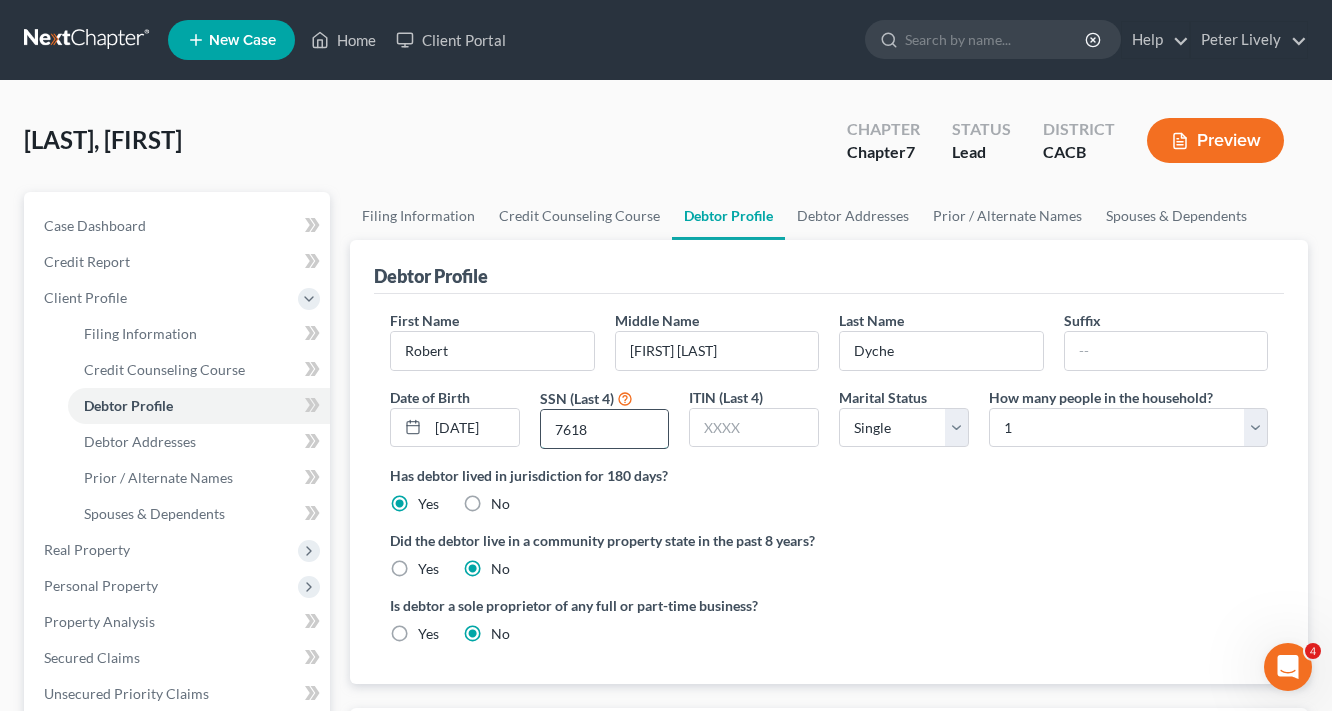 type on "7618" 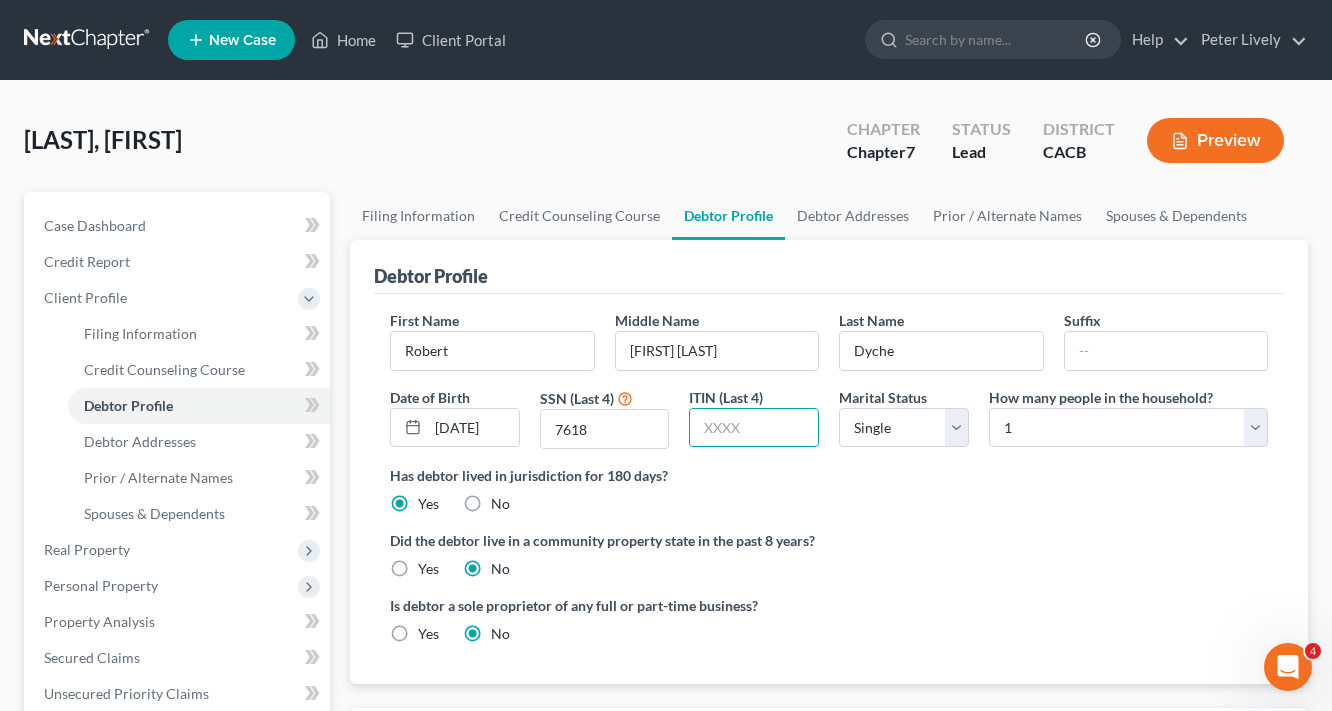 click on "Yes" at bounding box center (428, 569) 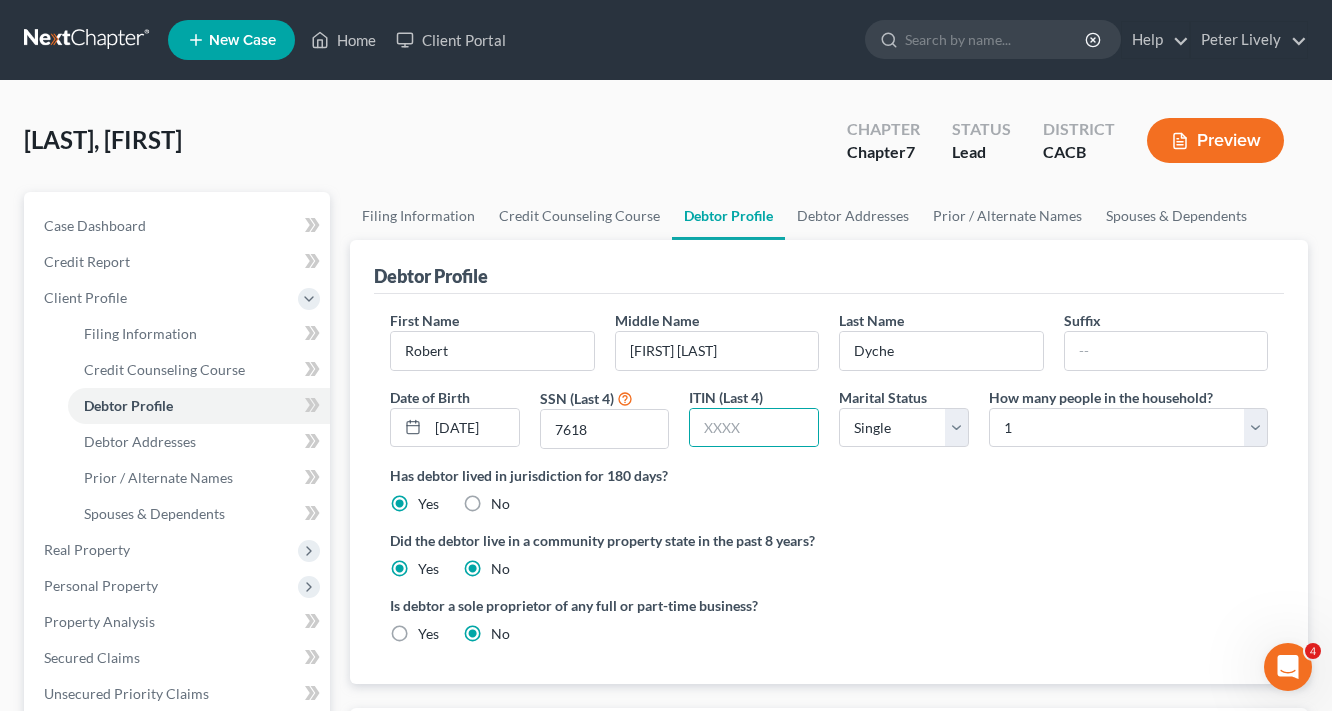 radio on "false" 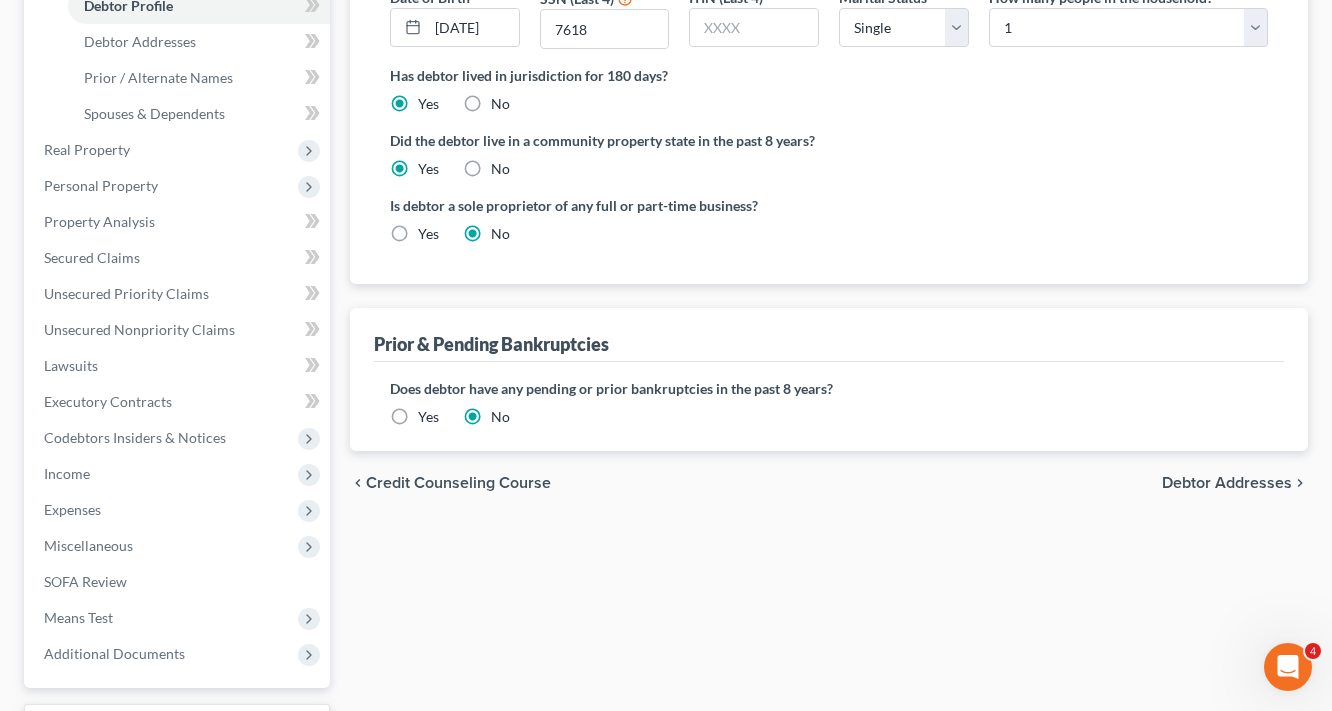 click on "Debtor Addresses" at bounding box center [1227, 483] 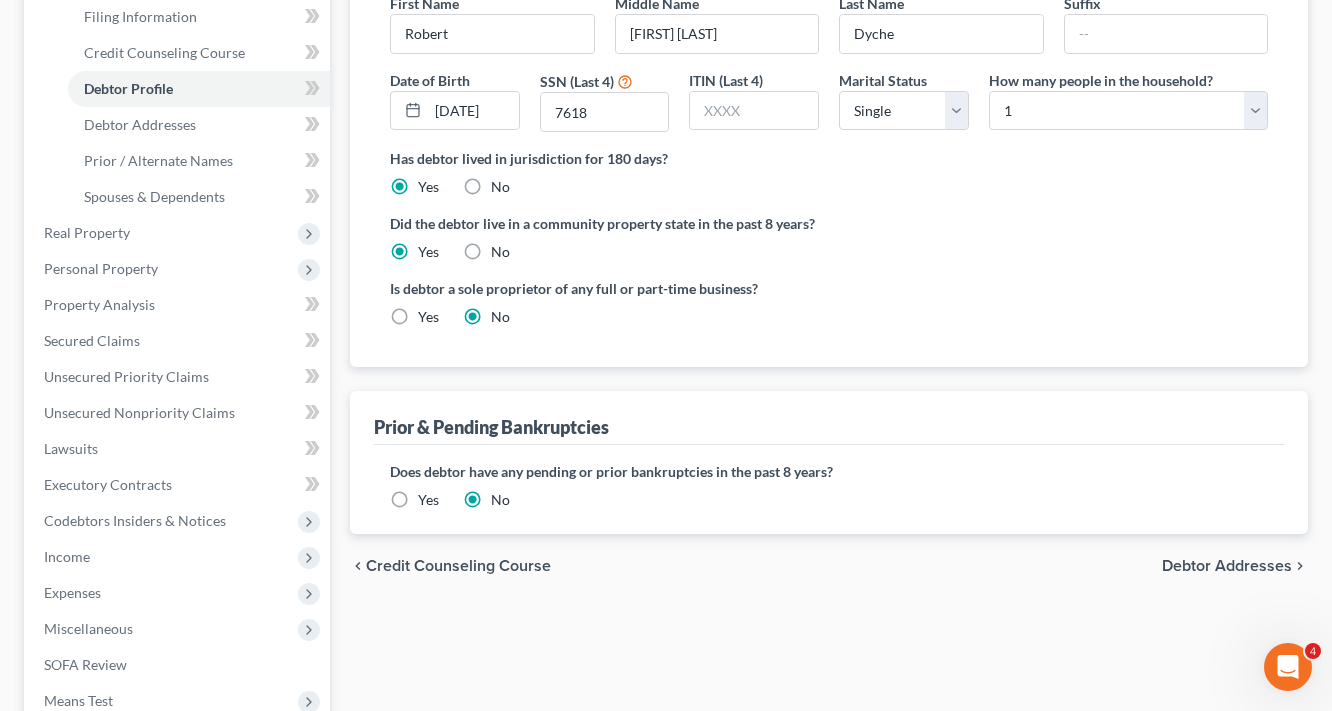 select on "0" 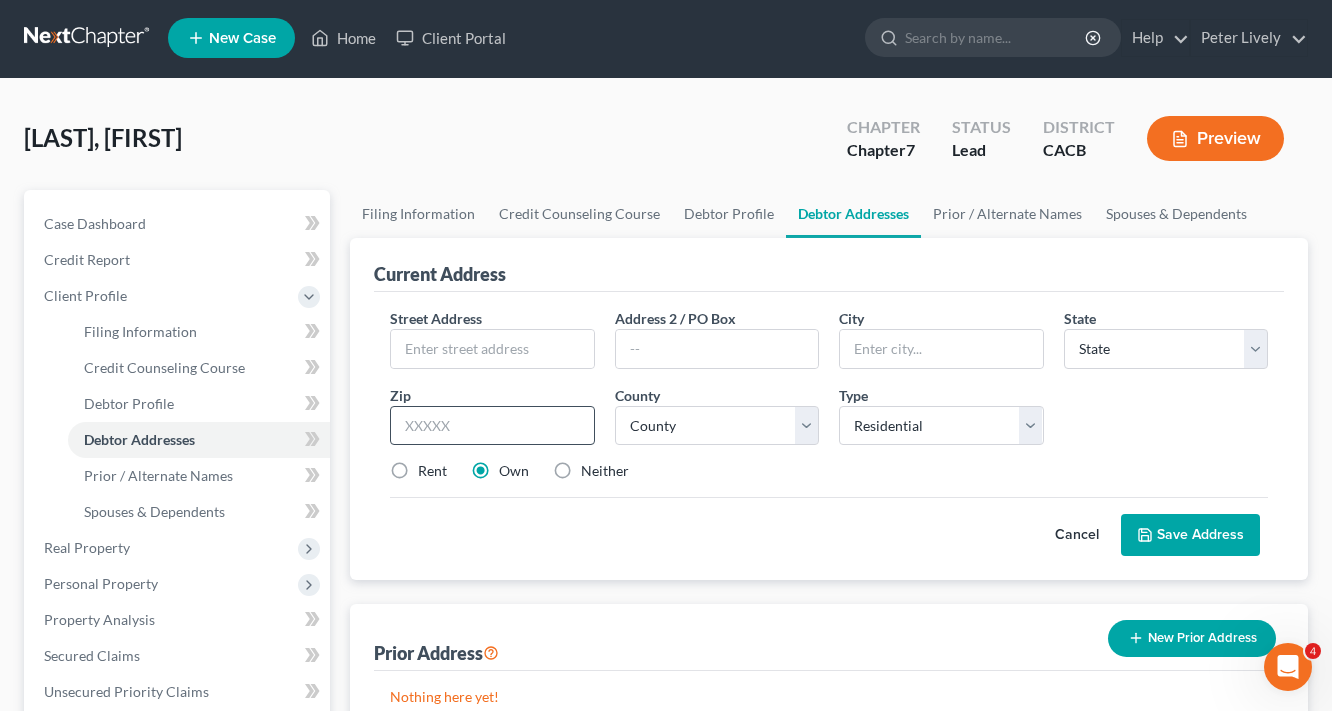 scroll, scrollTop: 0, scrollLeft: 0, axis: both 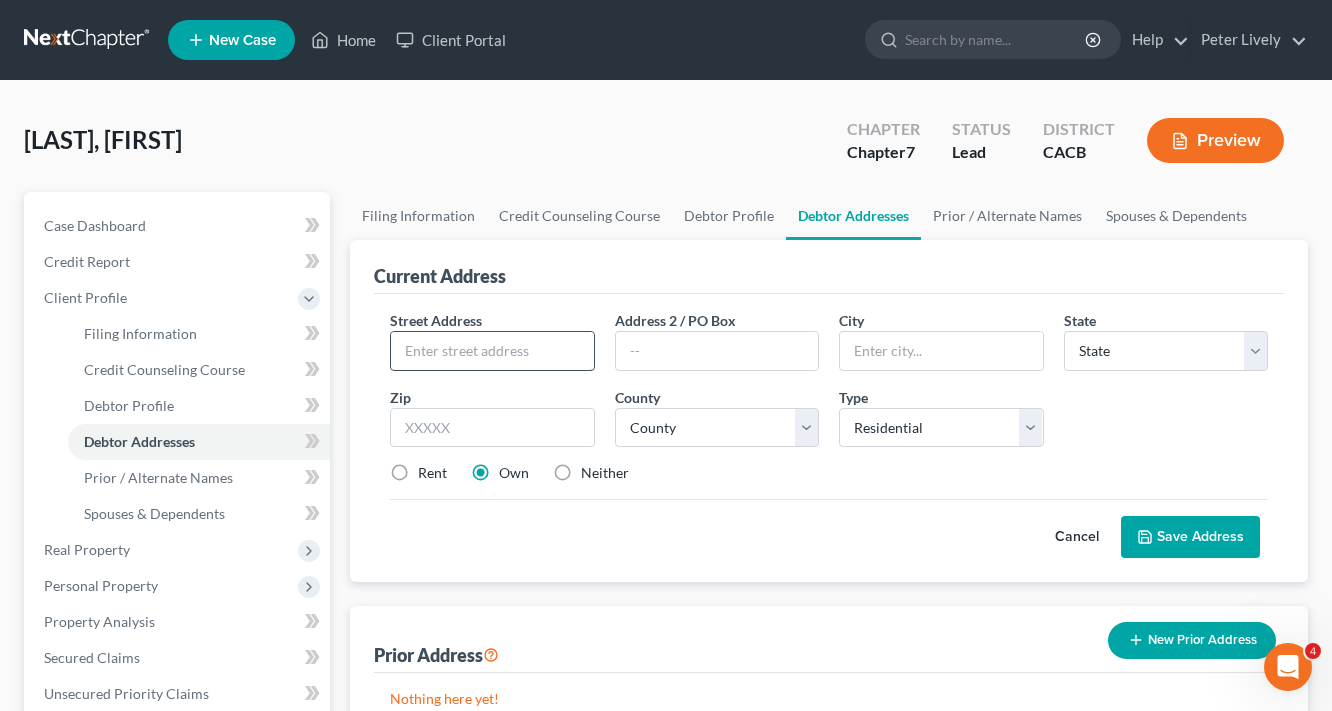 click at bounding box center [492, 351] 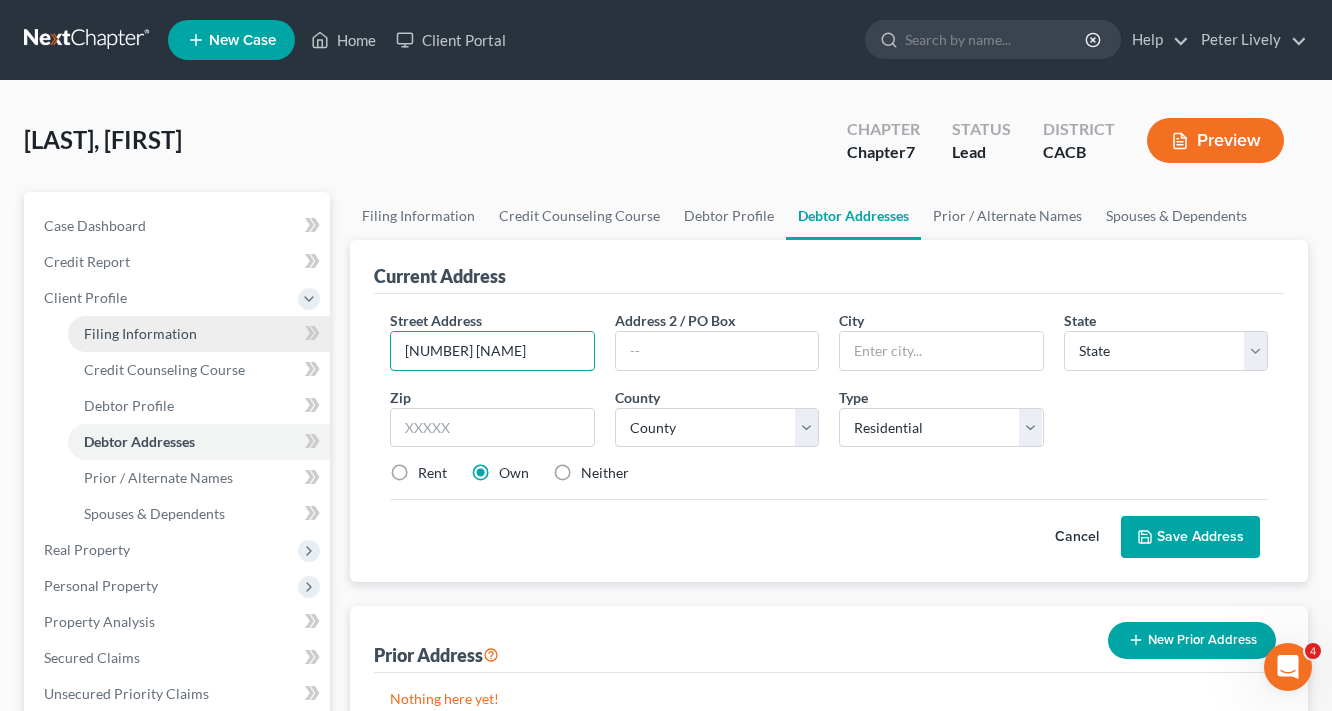 drag, startPoint x: 536, startPoint y: 356, endPoint x: 242, endPoint y: 342, distance: 294.33313 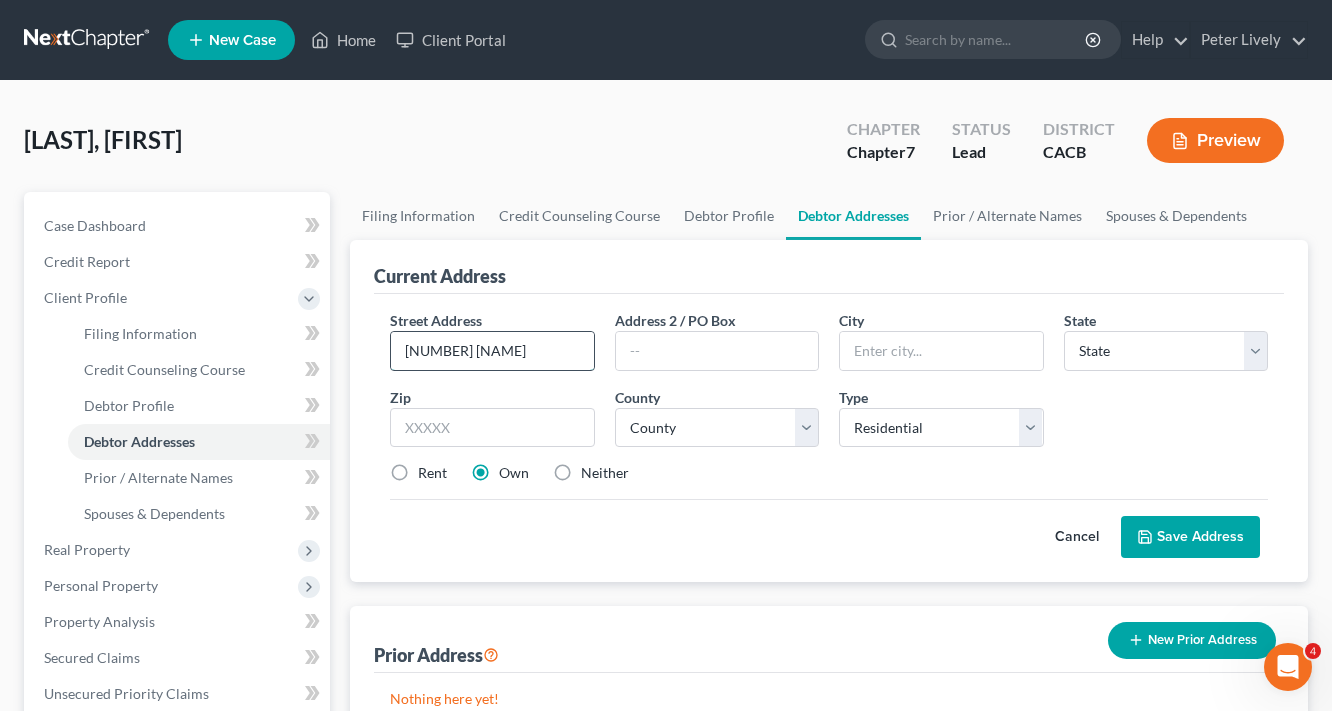 click on "13924 Marquises" at bounding box center [492, 351] 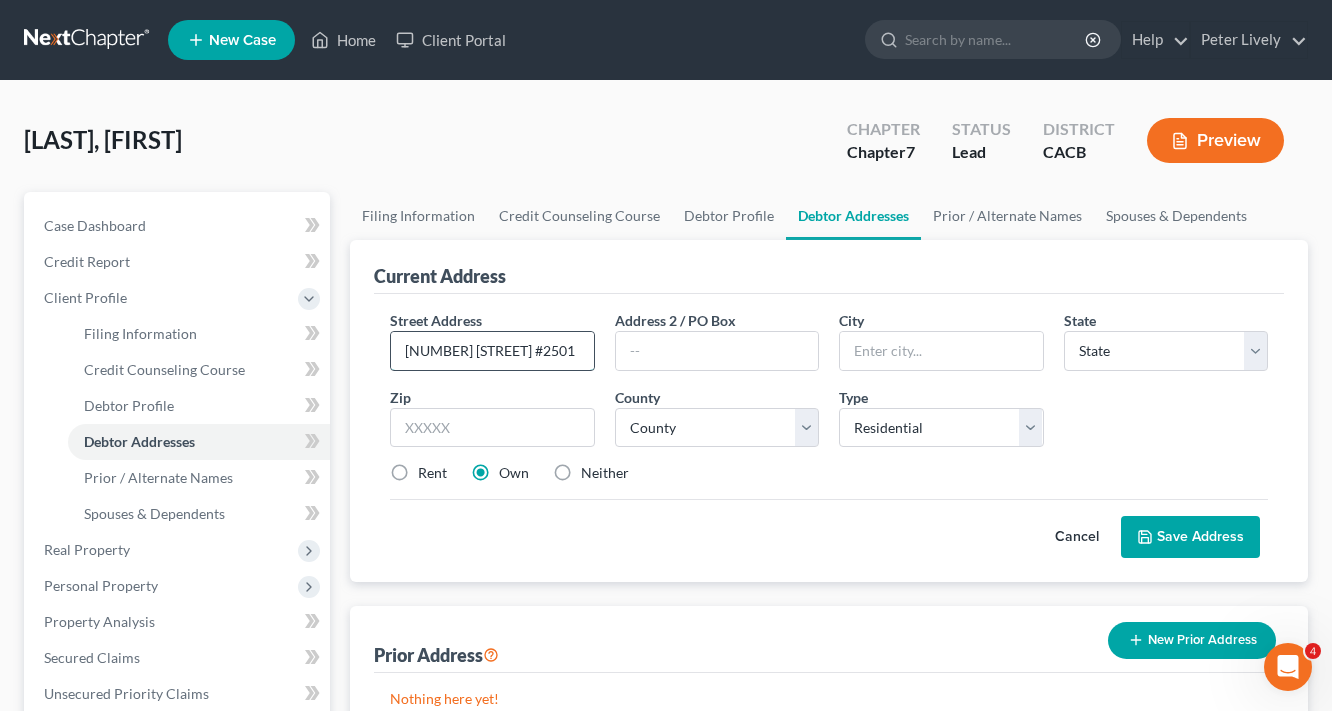 scroll, scrollTop: 0, scrollLeft: 9, axis: horizontal 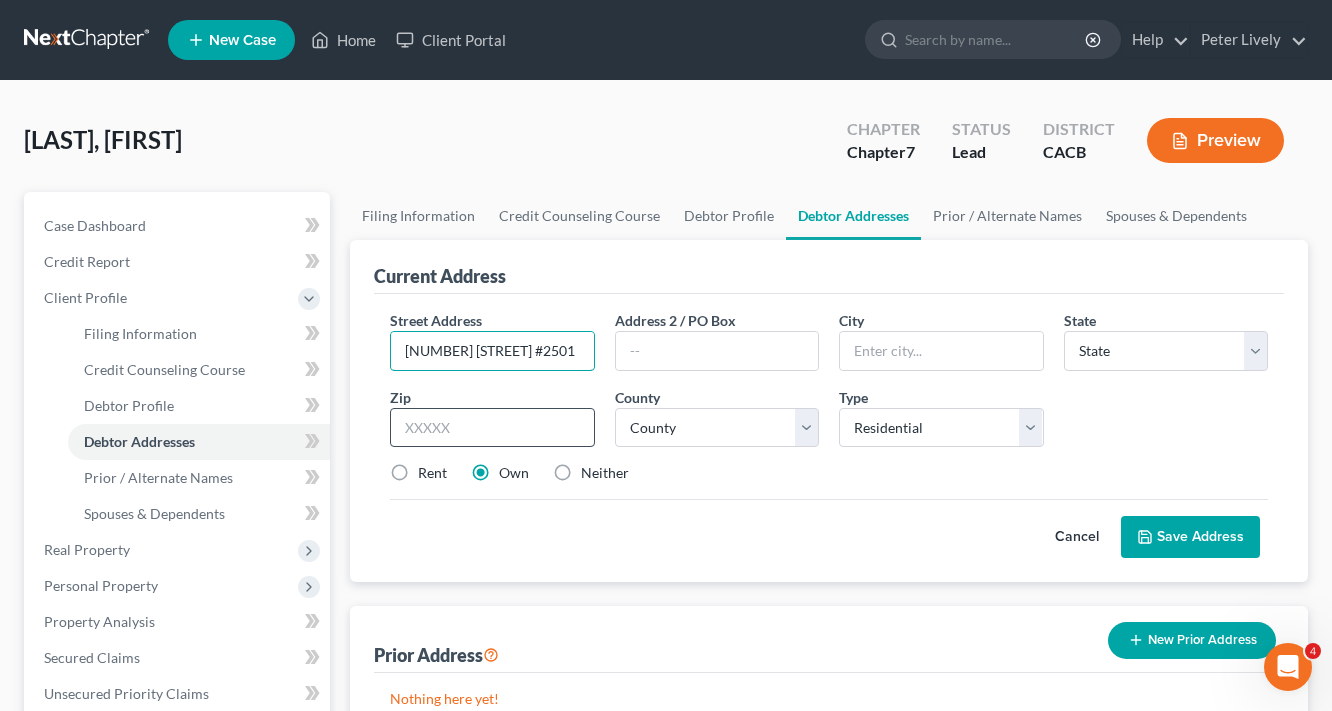 type on "13924 Marquesas Way #2501" 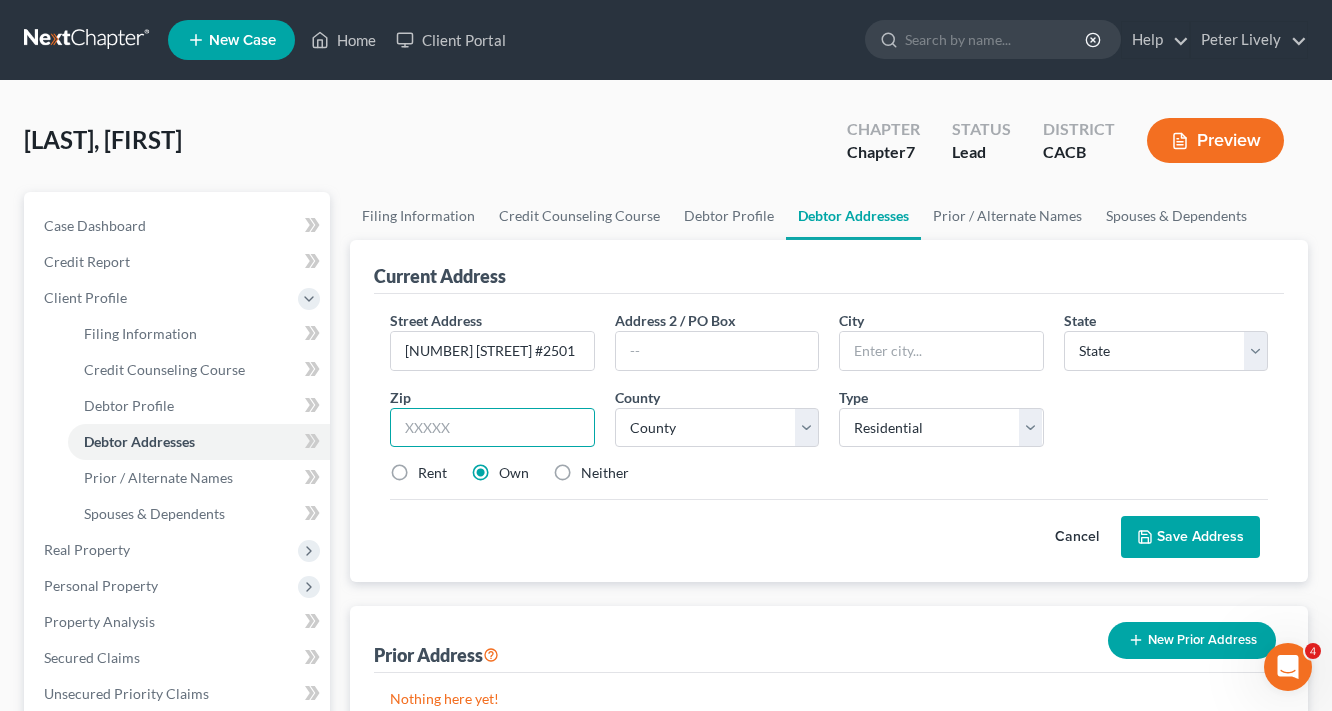 click at bounding box center (492, 428) 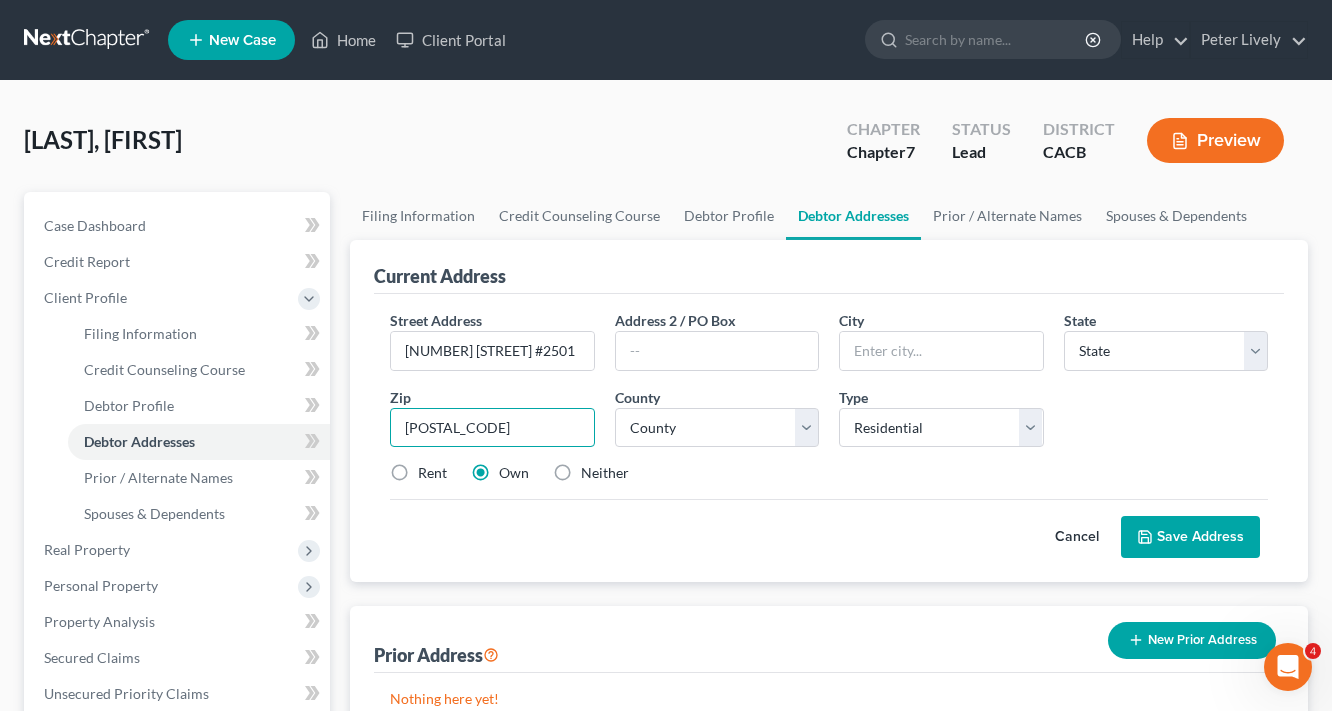 type on "90292" 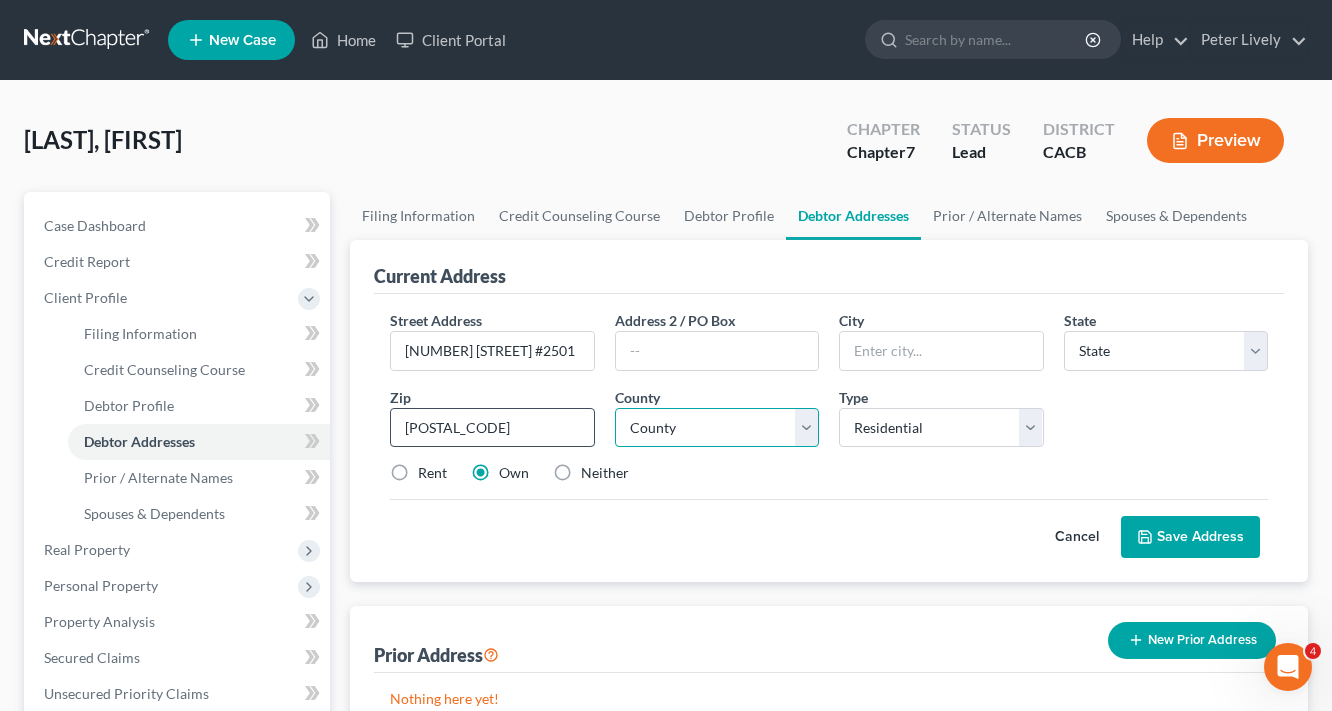 type on "Marina Del Rey" 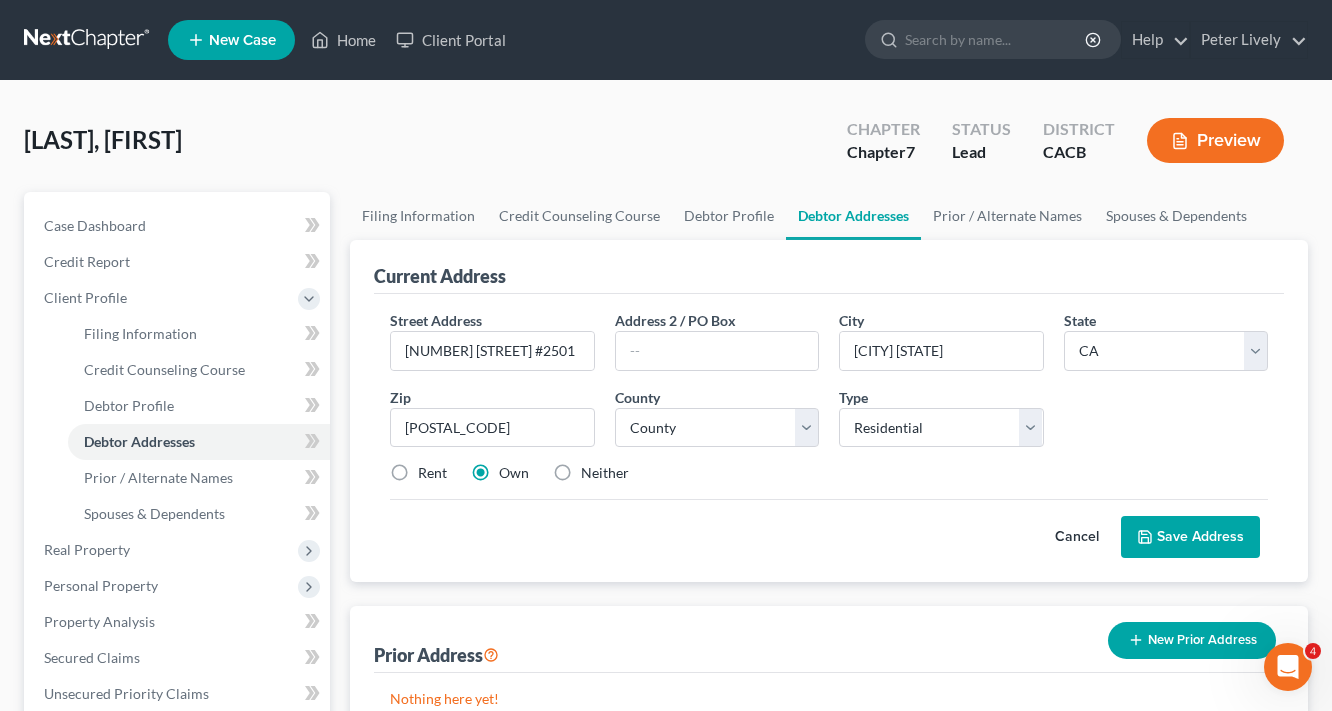 click on "Rent" at bounding box center [432, 473] 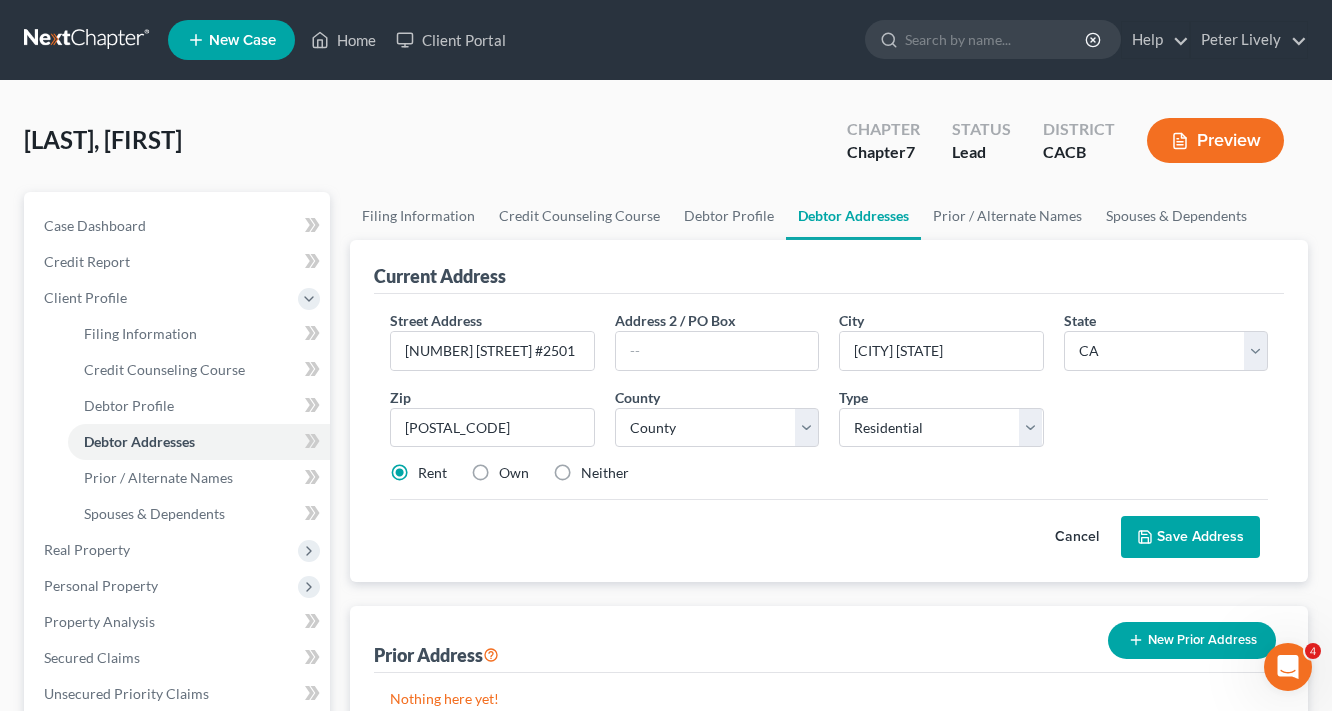 click on "Save Address" at bounding box center (1190, 537) 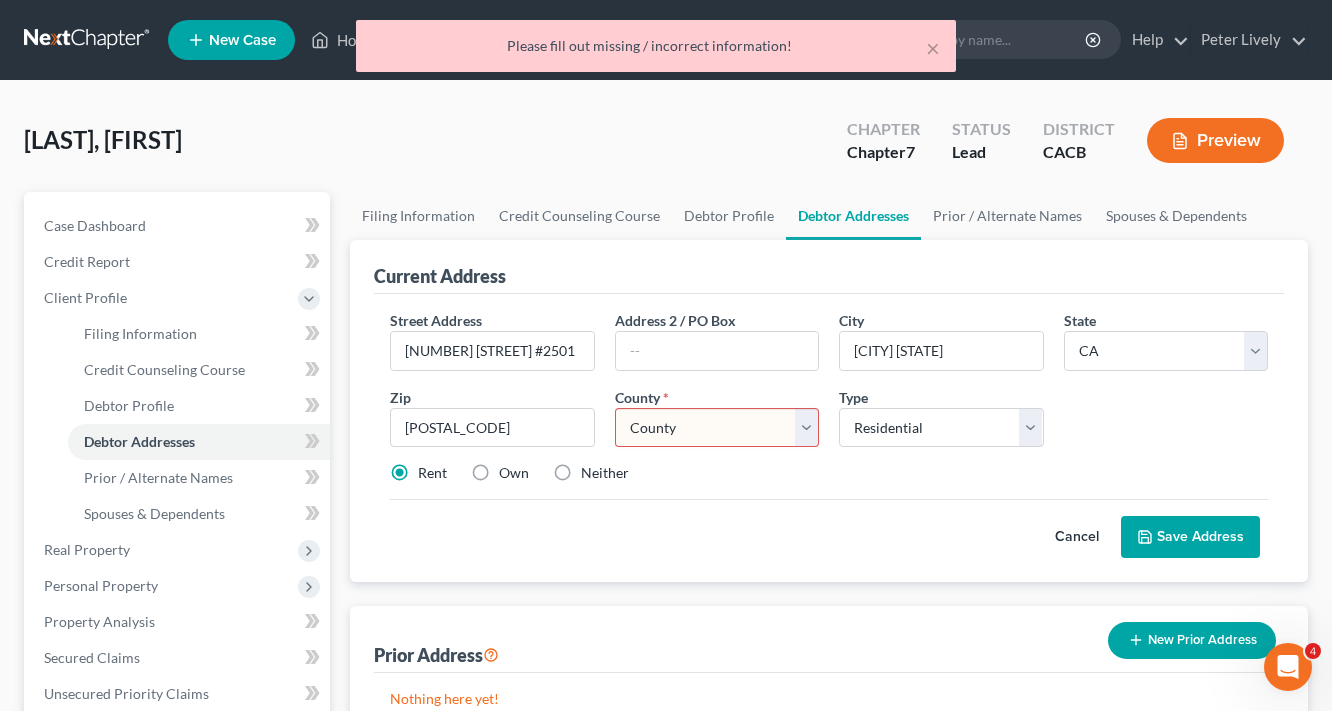 click on "County Alameda County Alpine County Amador County Butte County Calaveras County Colusa County Contra Costa County Del Norte County El Dorado County Fresno County Glenn County Humboldt County Imperial County Inyo County Kern County Kings County Lake County Lassen County Los Angeles County Madera County Marin County Mariposa County Mendocino County Merced County Modoc County Mono County Monterey County Napa County Nevada County Orange County Placer County Plumas County Riverside County Sacramento County San Benito County San Bernardino County San Diego County San Francisco County San Joaquin County San Luis Obispo County San Mateo County Santa Barbara County Santa Clara County Santa Cruz County Shasta County Sierra County Siskiyou County Solano County Sonoma County Stanislaus County Sutter County Tehama County Trinity County Tulare County Tuolumne County Ventura County Yolo County Yuba County" at bounding box center [717, 428] 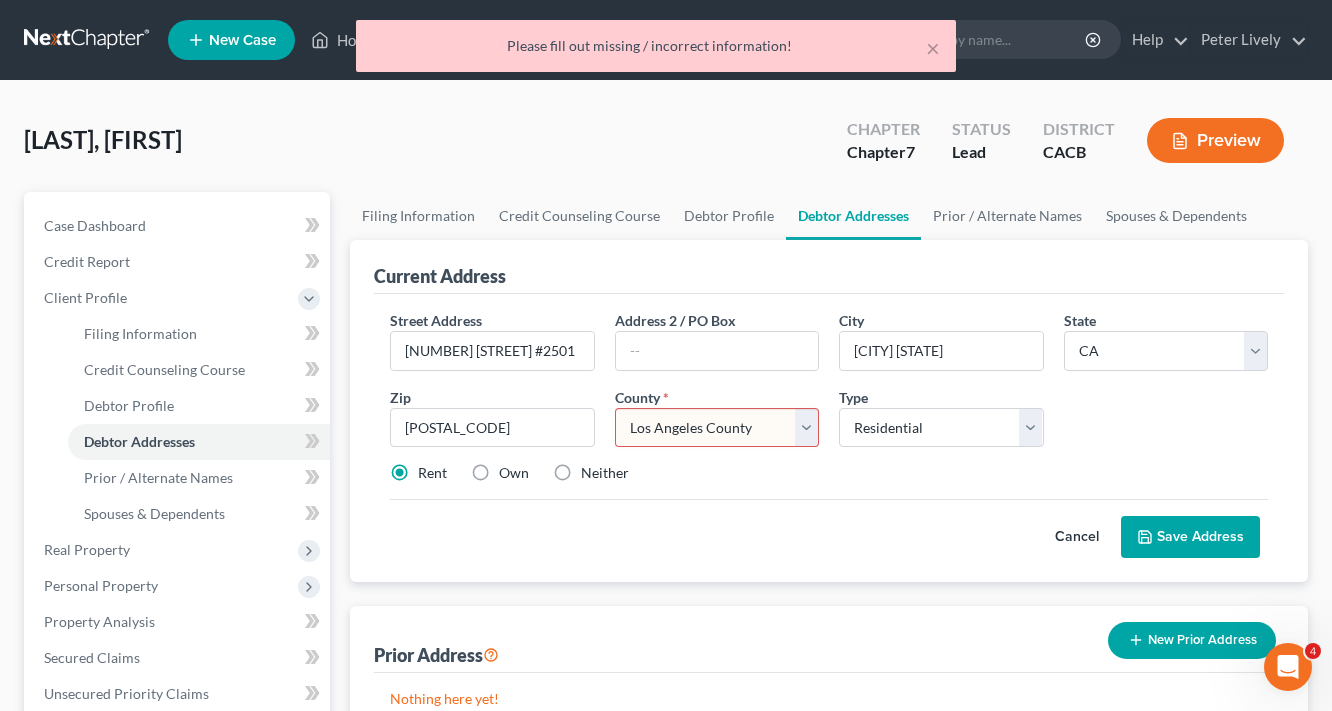 click on "County Alameda County Alpine County Amador County Butte County Calaveras County Colusa County Contra Costa County Del Norte County El Dorado County Fresno County Glenn County Humboldt County Imperial County Inyo County Kern County Kings County Lake County Lassen County Los Angeles County Madera County Marin County Mariposa County Mendocino County Merced County Modoc County Mono County Monterey County Napa County Nevada County Orange County Placer County Plumas County Riverside County Sacramento County San Benito County San Bernardino County San Diego County San Francisco County San Joaquin County San Luis Obispo County San Mateo County Santa Barbara County Santa Clara County Santa Cruz County Shasta County Sierra County Siskiyou County Solano County Sonoma County Stanislaus County Sutter County Tehama County Trinity County Tulare County Tuolumne County Ventura County Yolo County Yuba County" at bounding box center [717, 428] 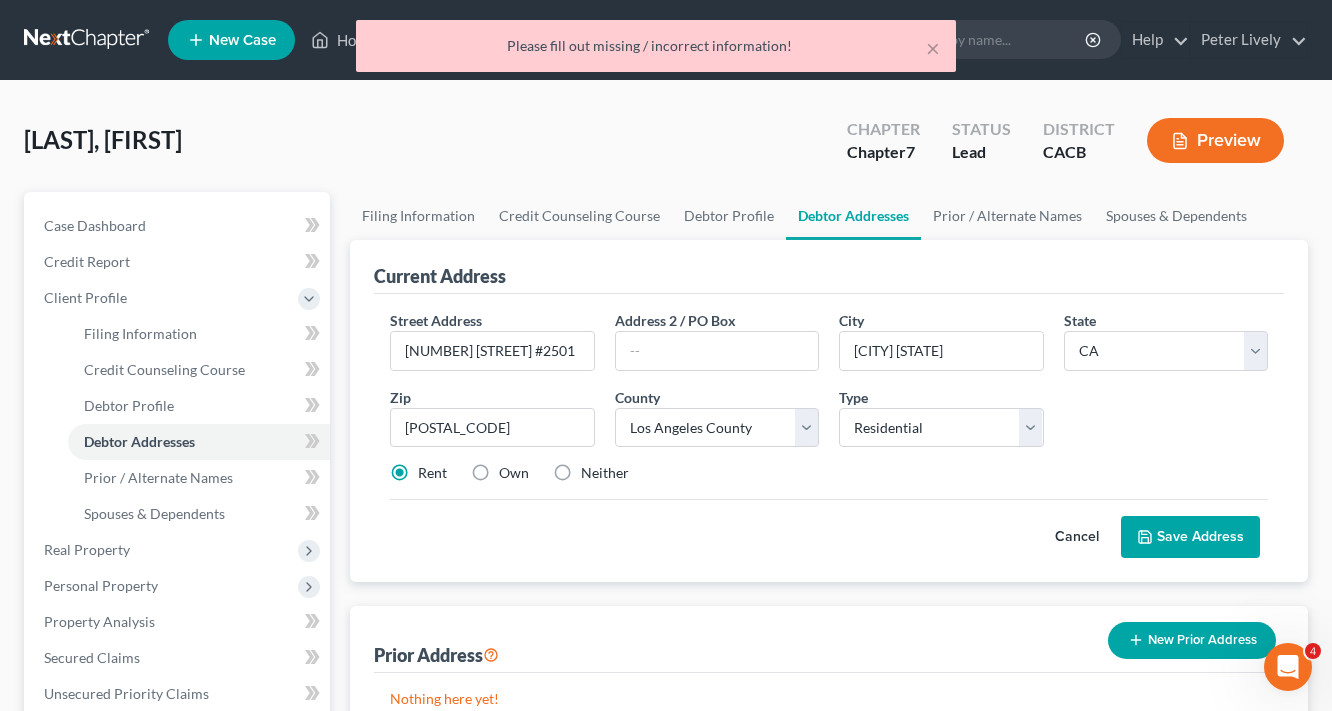 click on "Save Address" at bounding box center (1190, 537) 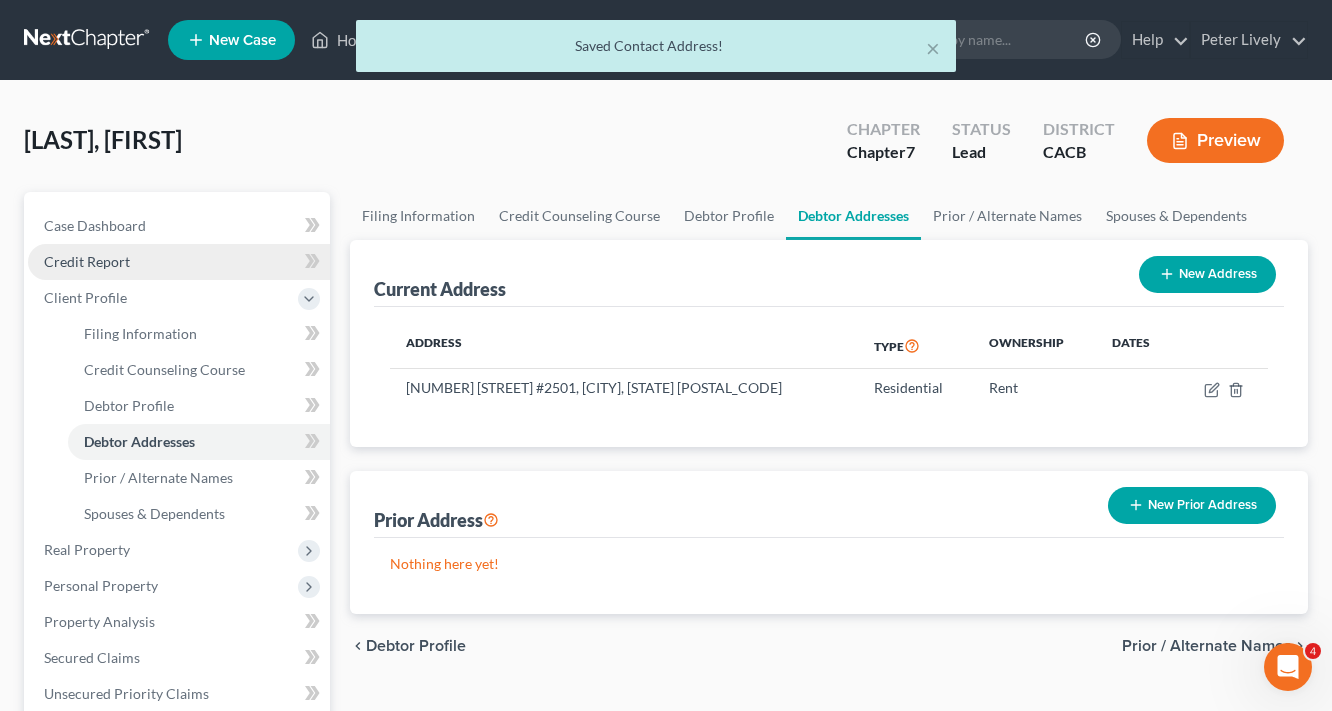 click on "Credit Report" at bounding box center [179, 262] 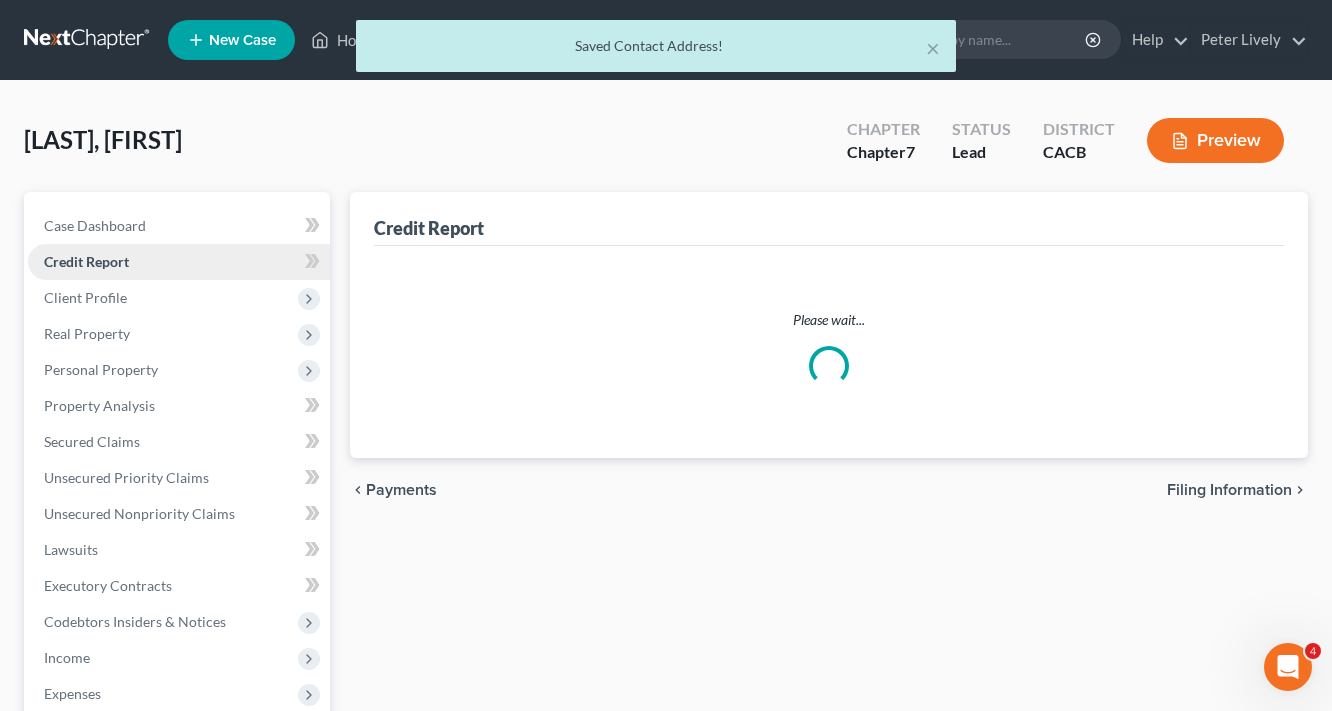 click on "Credit Report" at bounding box center (86, 261) 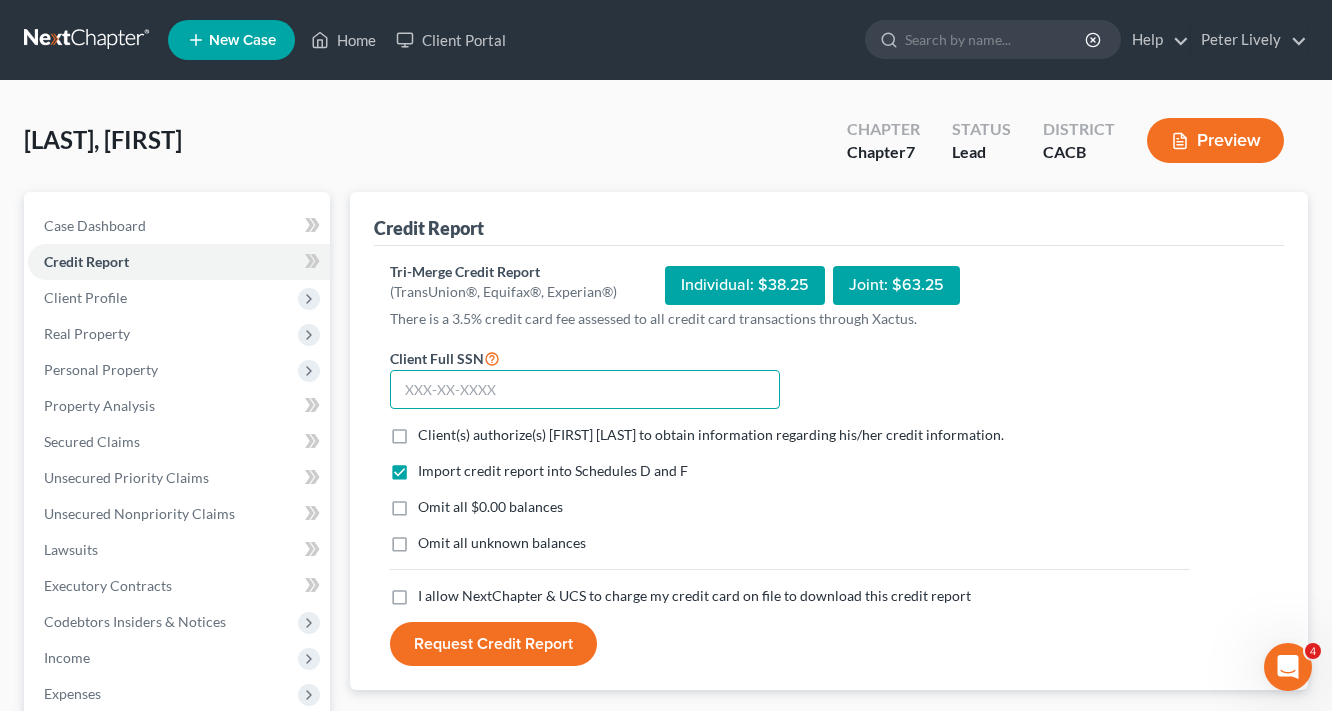 click at bounding box center (585, 390) 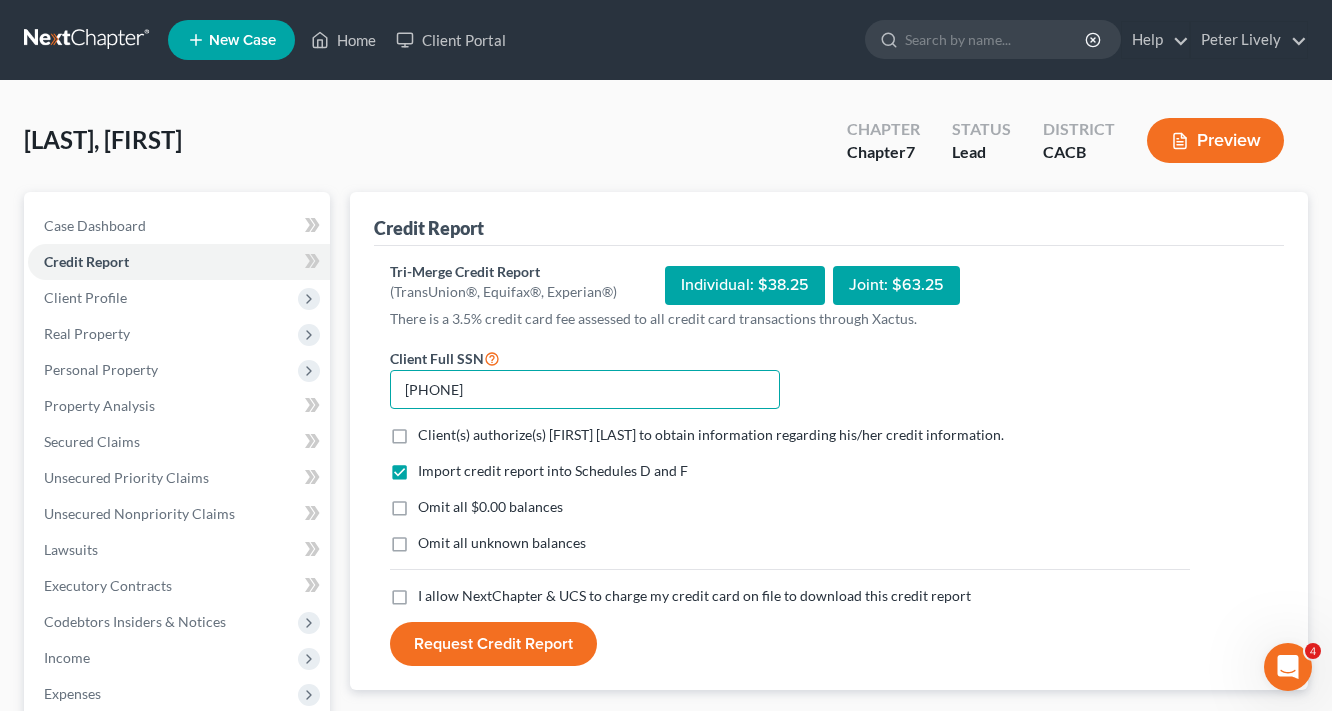 type on "601-78-7618" 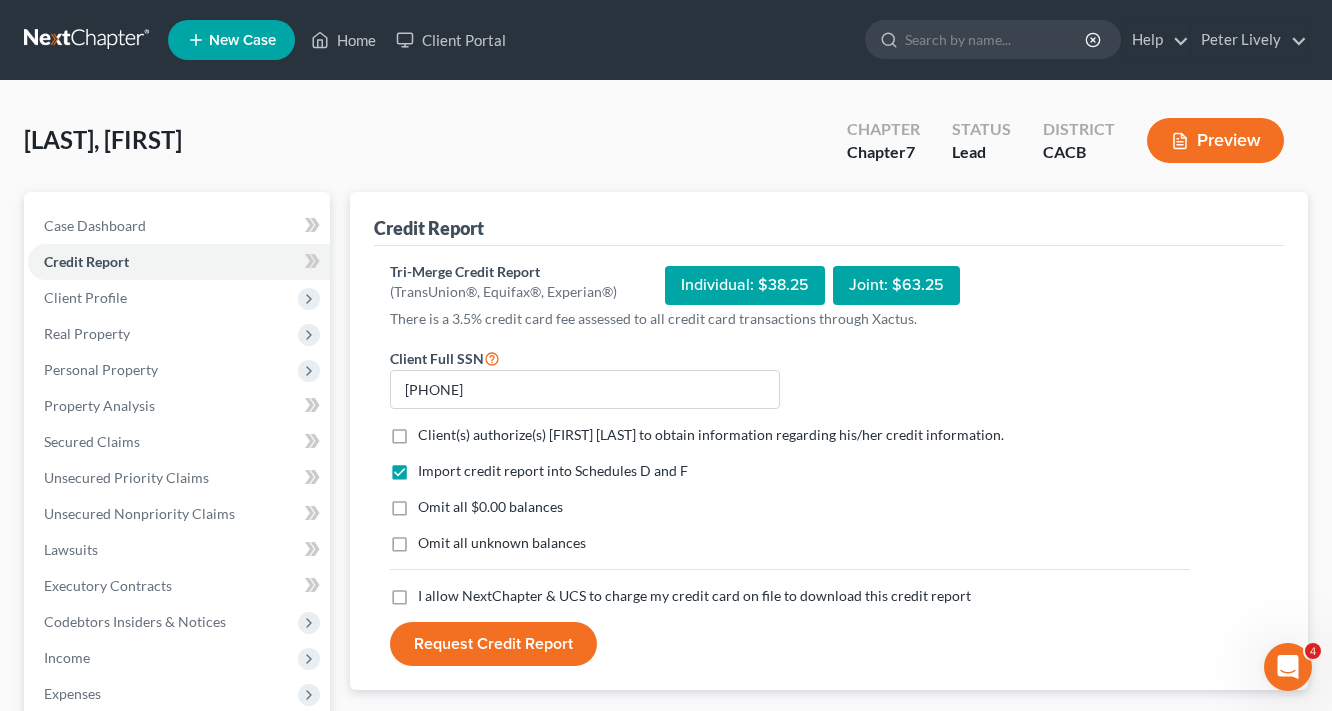 click on "Client(s) authorize(s) Peter Lively to obtain information regarding his/her credit information.
*" at bounding box center [711, 435] 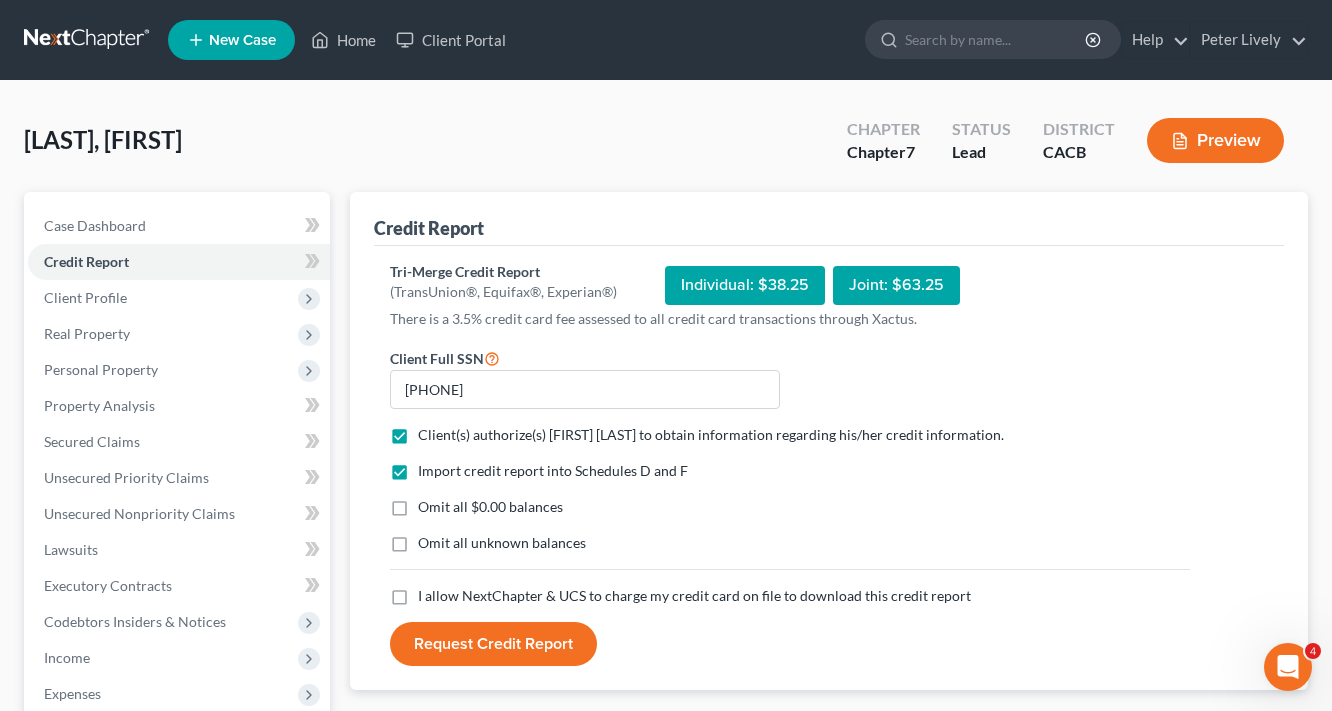 click on "Omit all $0.00 balances" at bounding box center [490, 507] 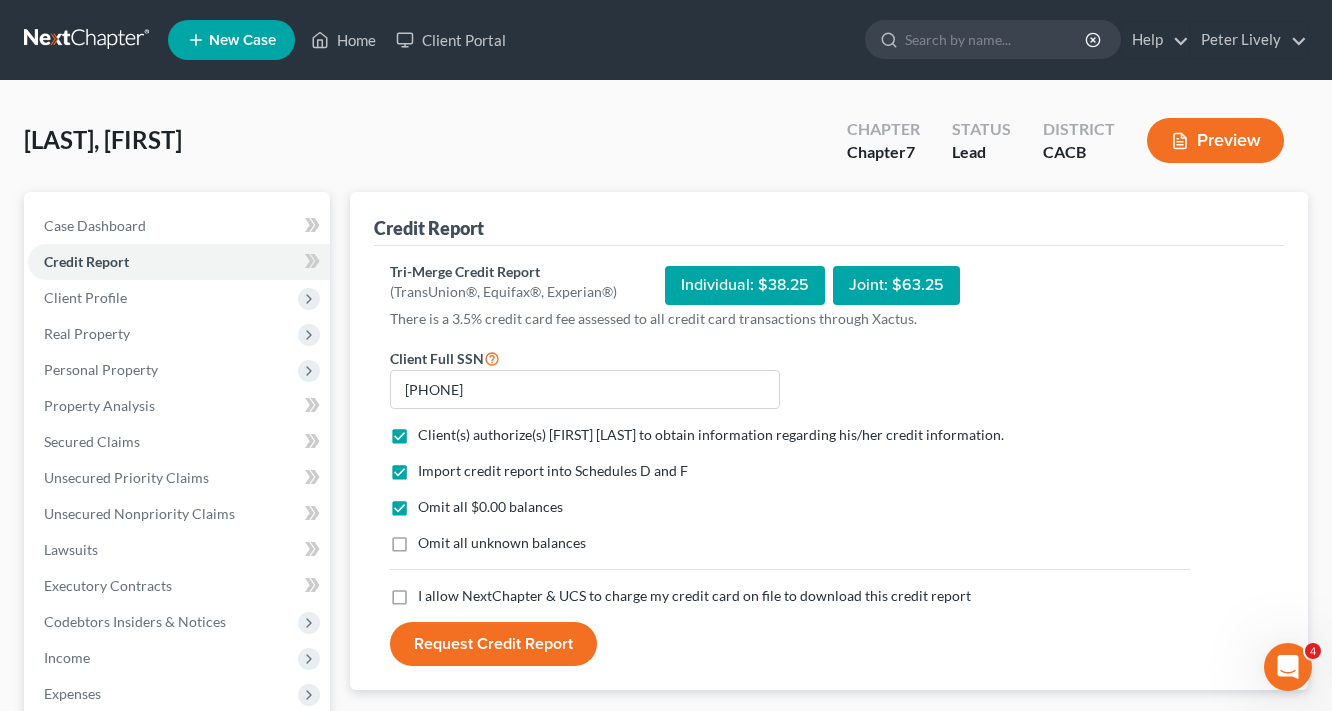 click on "Omit all unknown balances" at bounding box center [502, 543] 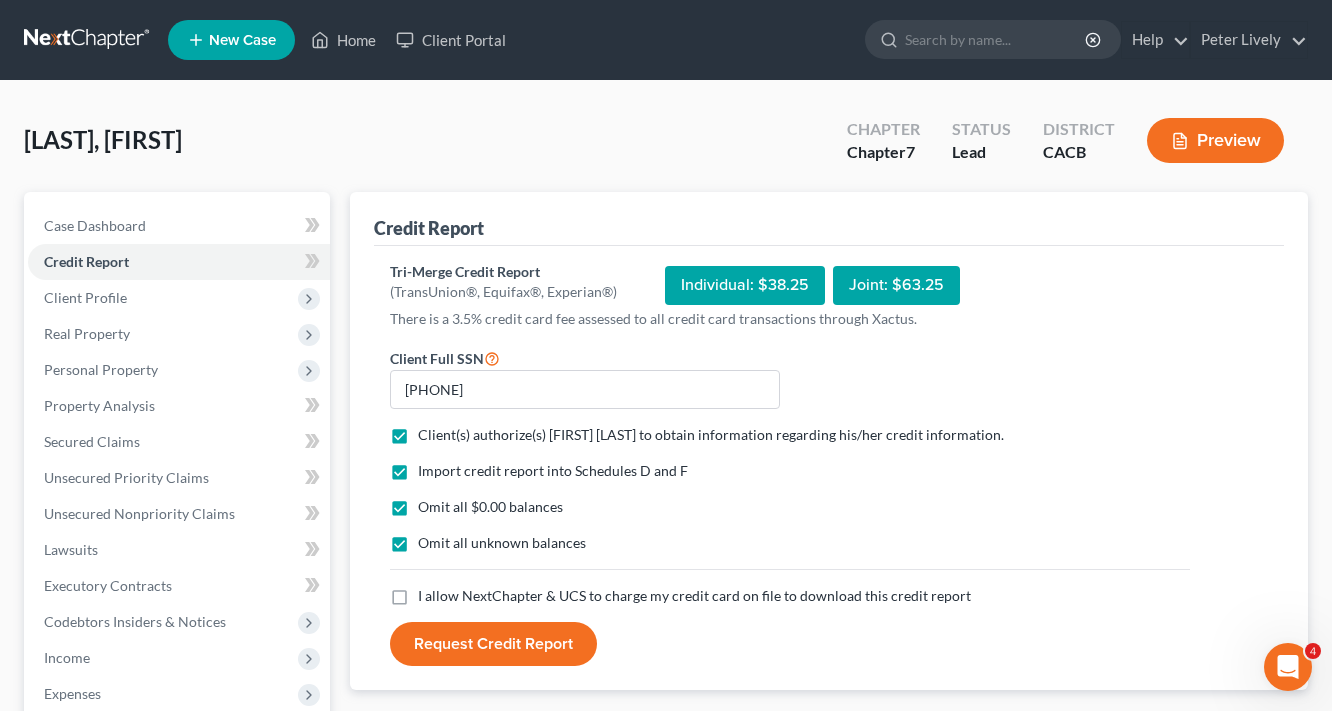 click on "I allow NextChapter & UCS to charge my credit card on file to download this credit report
*" at bounding box center [694, 596] 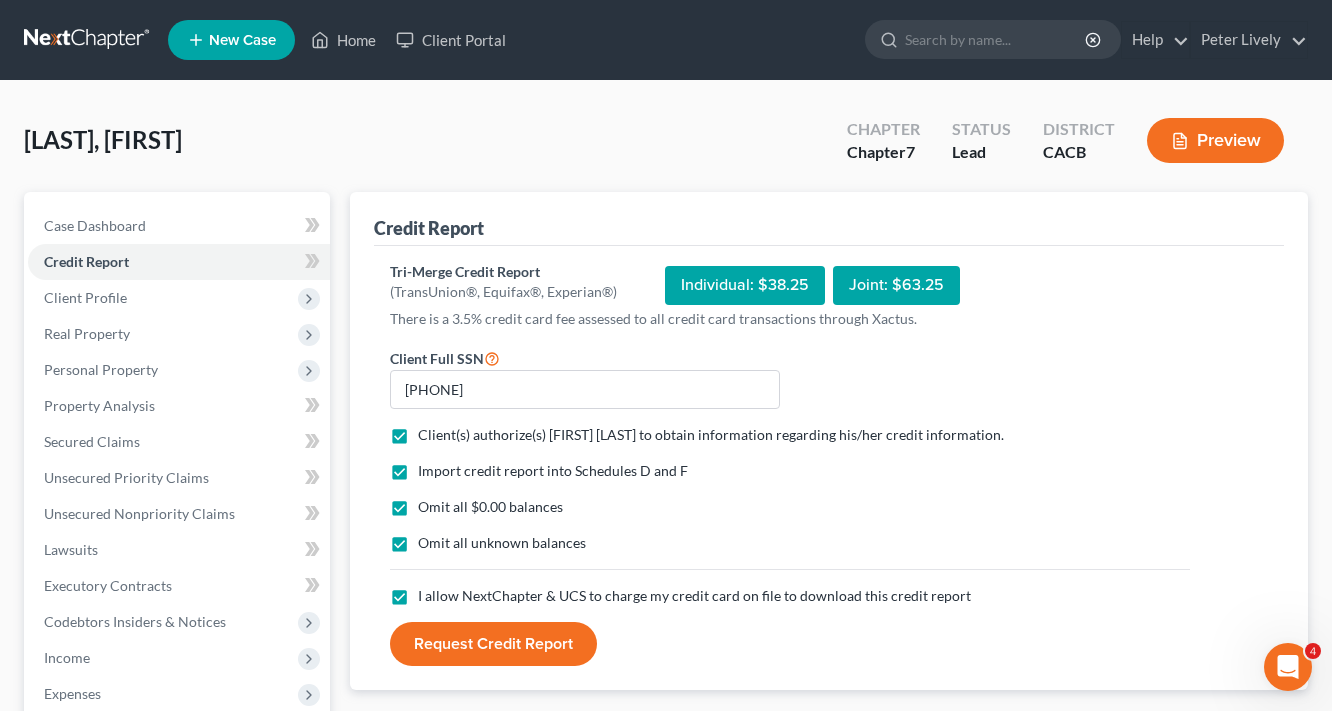 click on "Request Credit Report" at bounding box center (493, 644) 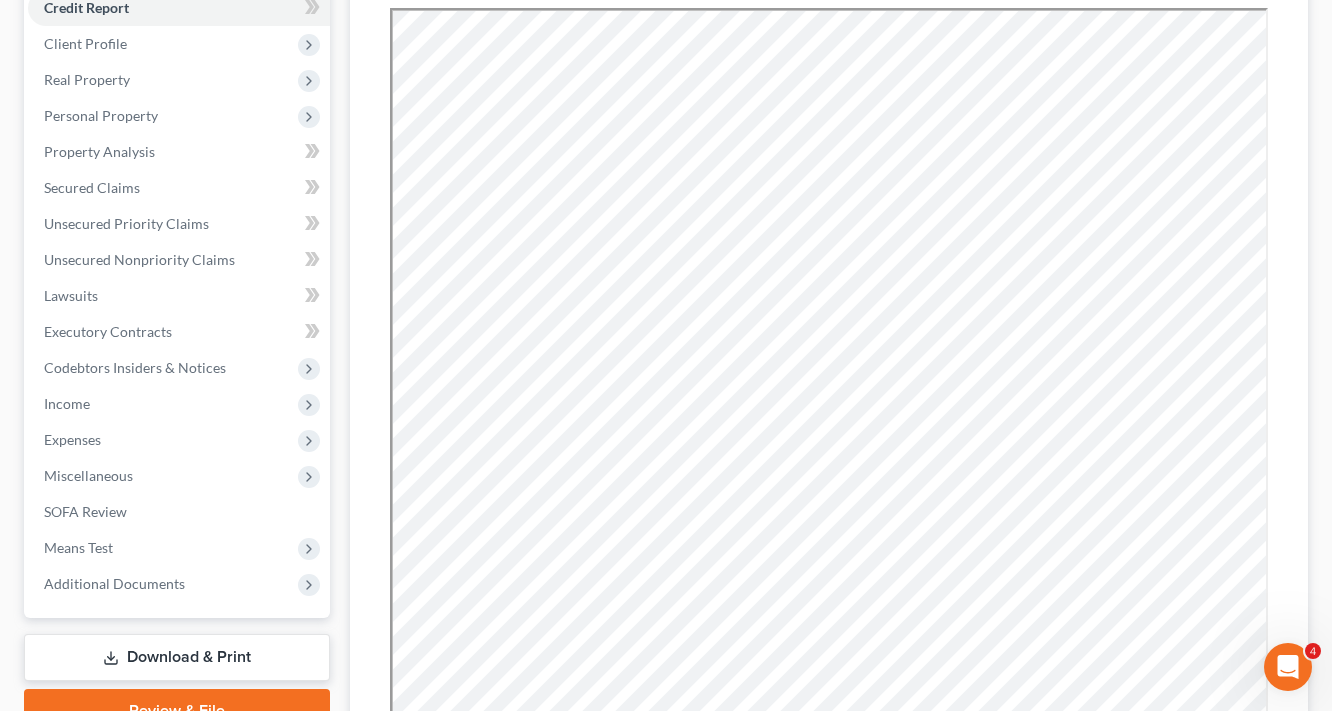 scroll, scrollTop: 400, scrollLeft: 0, axis: vertical 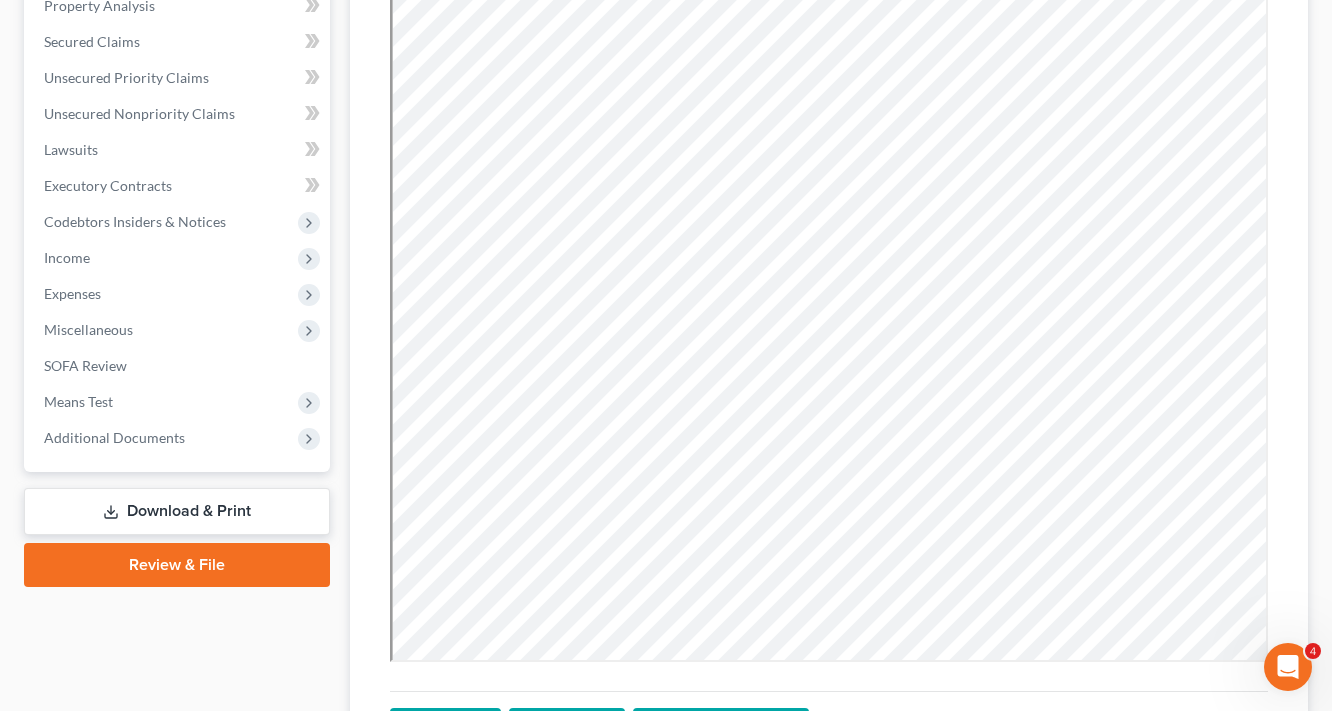 click on "Download & Print" at bounding box center (177, 511) 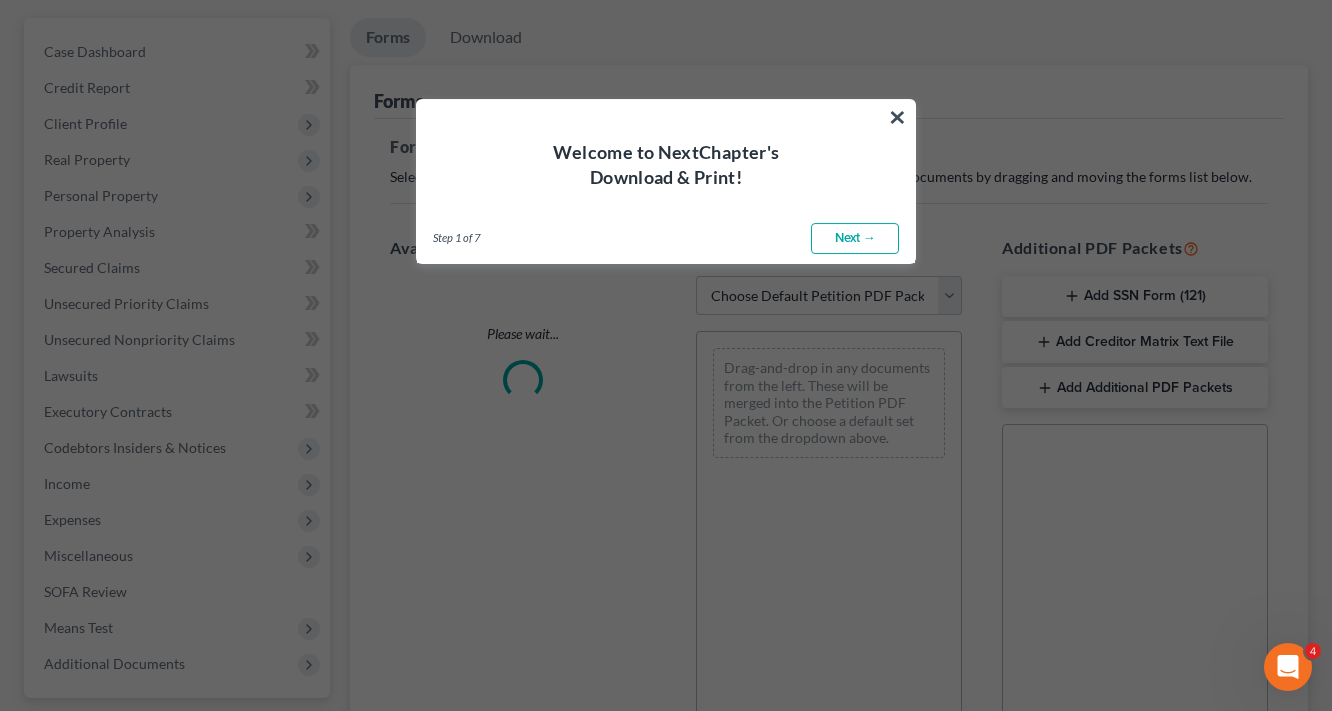 scroll, scrollTop: 0, scrollLeft: 0, axis: both 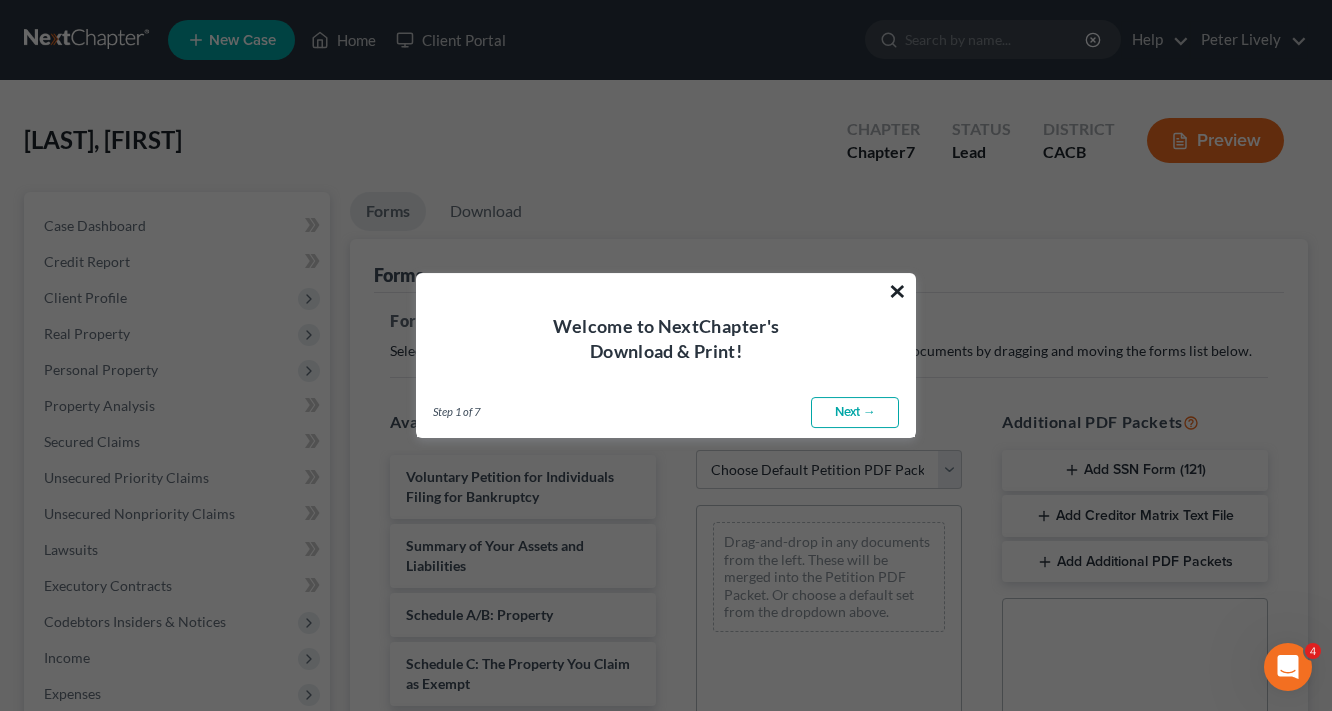 click on "×" at bounding box center [897, 291] 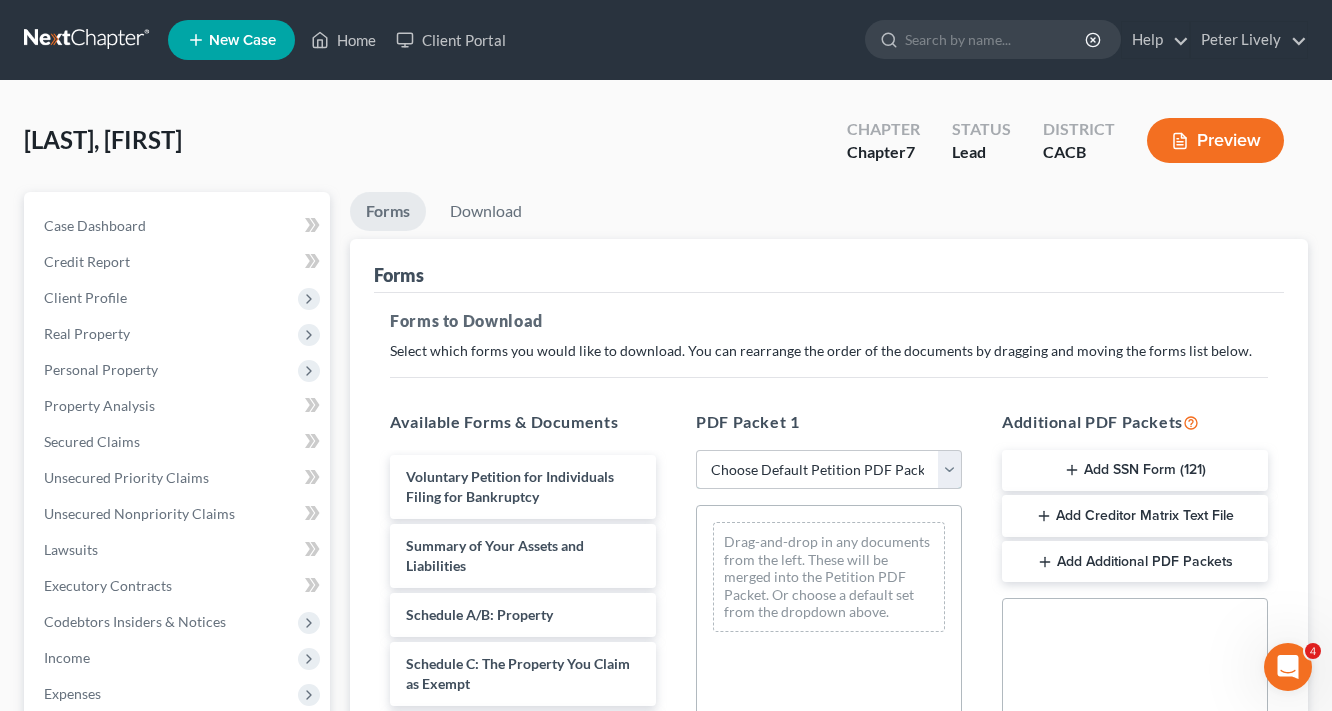 click on "Choose Default Petition PDF Packet Complete Bankruptcy Petition (all forms and schedules) Emergency Filing Forms (Petition and Creditor List Only) Amended Forms Signature Pages Only Schedule Review Voluntary Petition Signature Pages" at bounding box center [829, 470] 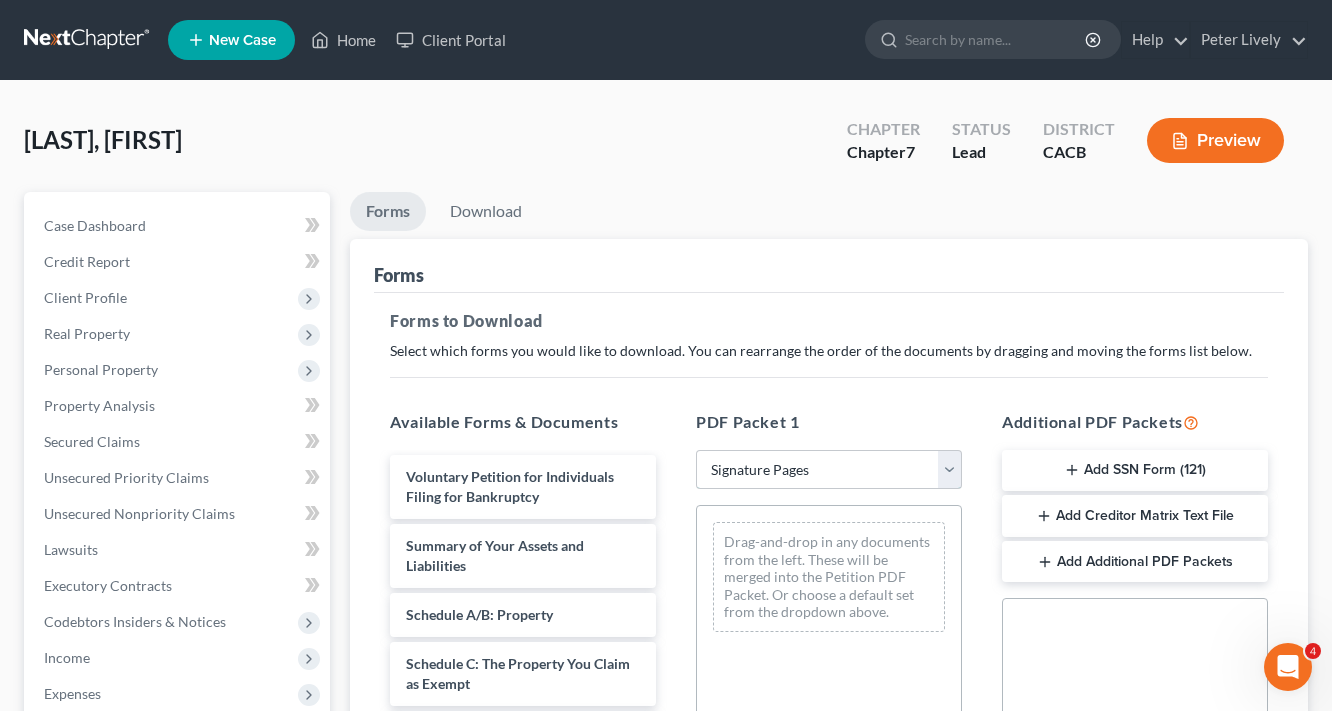 click on "Choose Default Petition PDF Packet Complete Bankruptcy Petition (all forms and schedules) Emergency Filing Forms (Petition and Creditor List Only) Amended Forms Signature Pages Only Schedule Review Voluntary Petition Signature Pages" at bounding box center [829, 470] 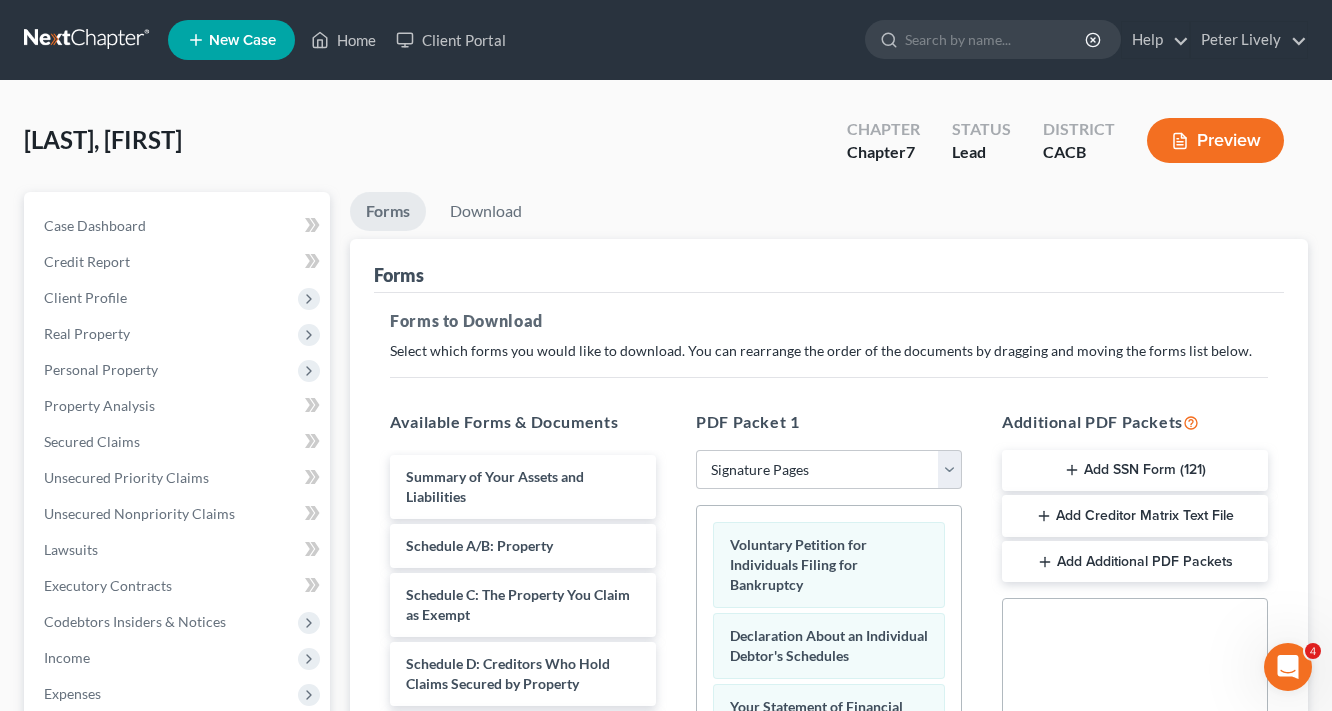 click on "Add SSN Form (121)" at bounding box center [1135, 471] 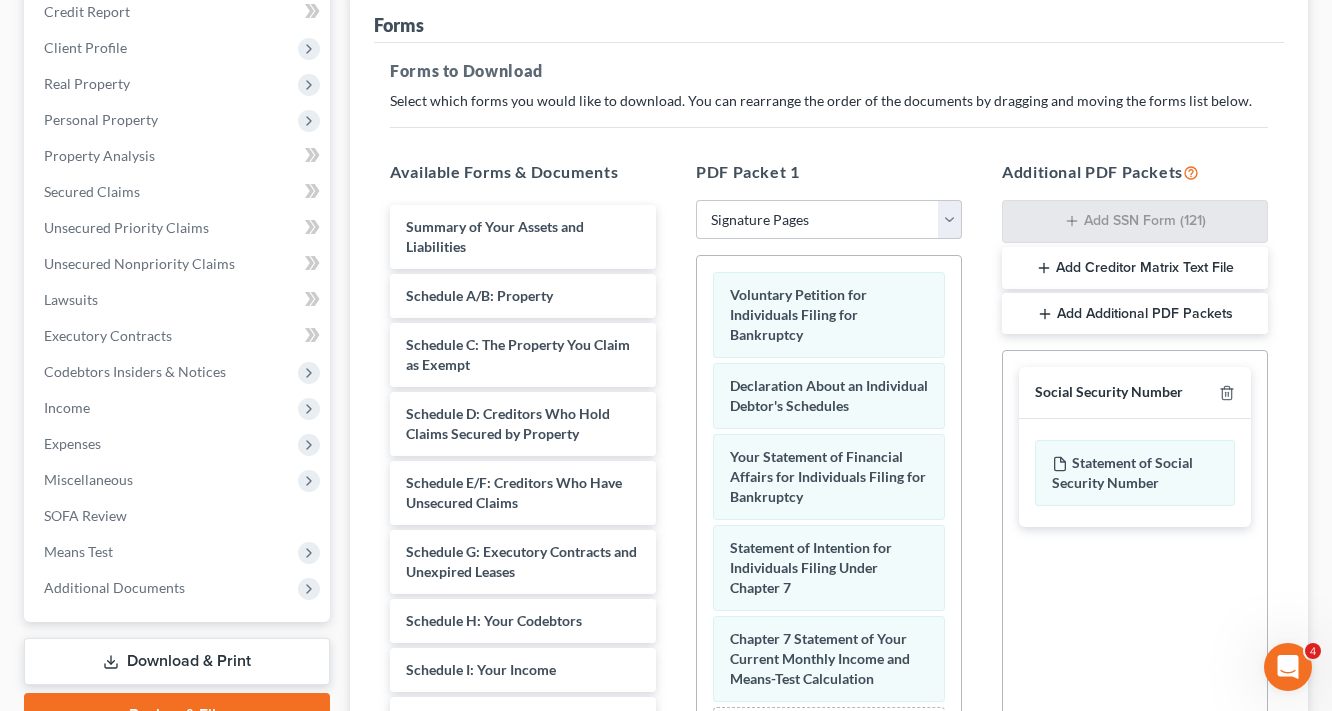 scroll, scrollTop: 480, scrollLeft: 0, axis: vertical 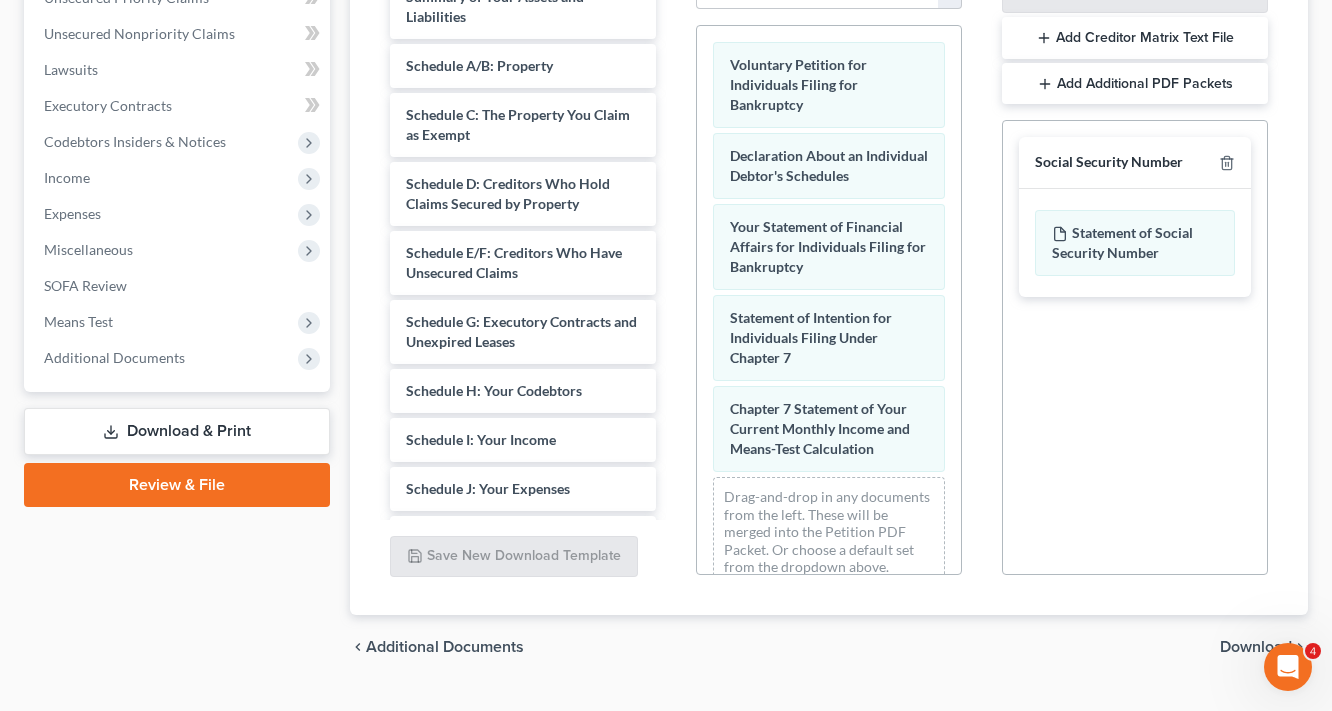 click on "Download" at bounding box center (1256, 647) 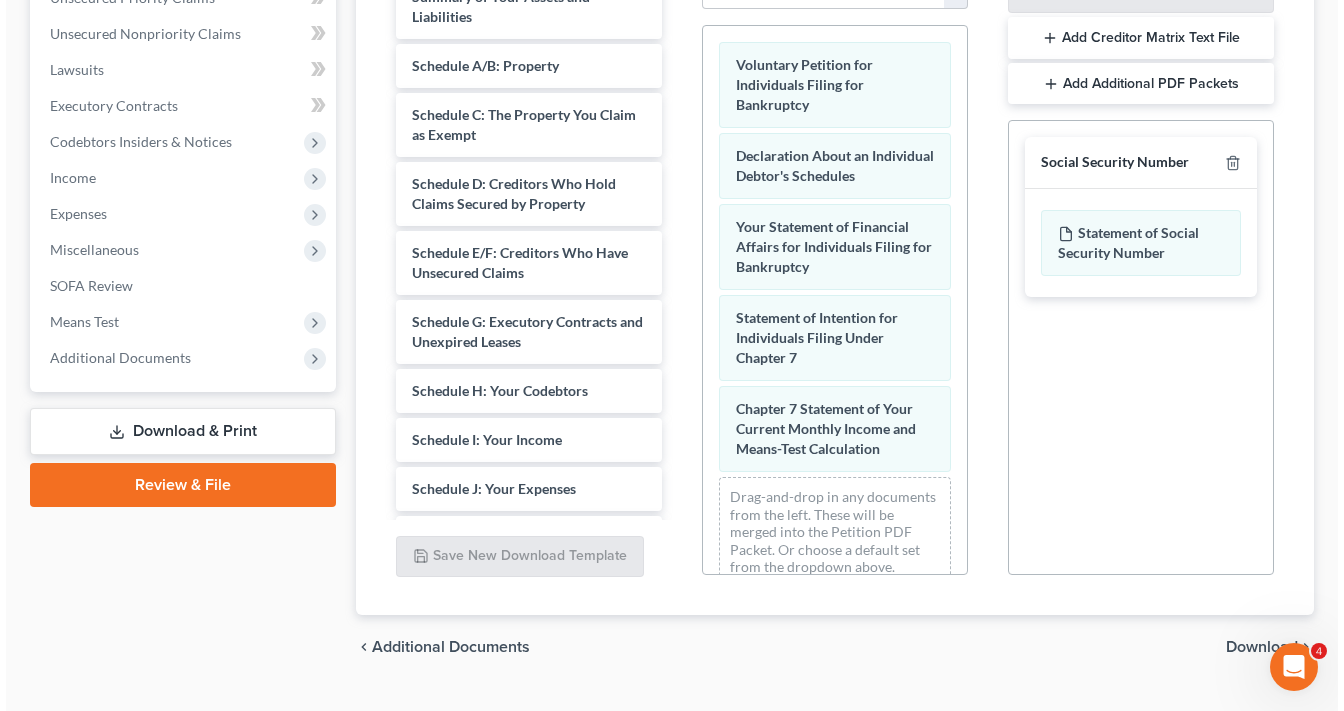 scroll, scrollTop: 350, scrollLeft: 0, axis: vertical 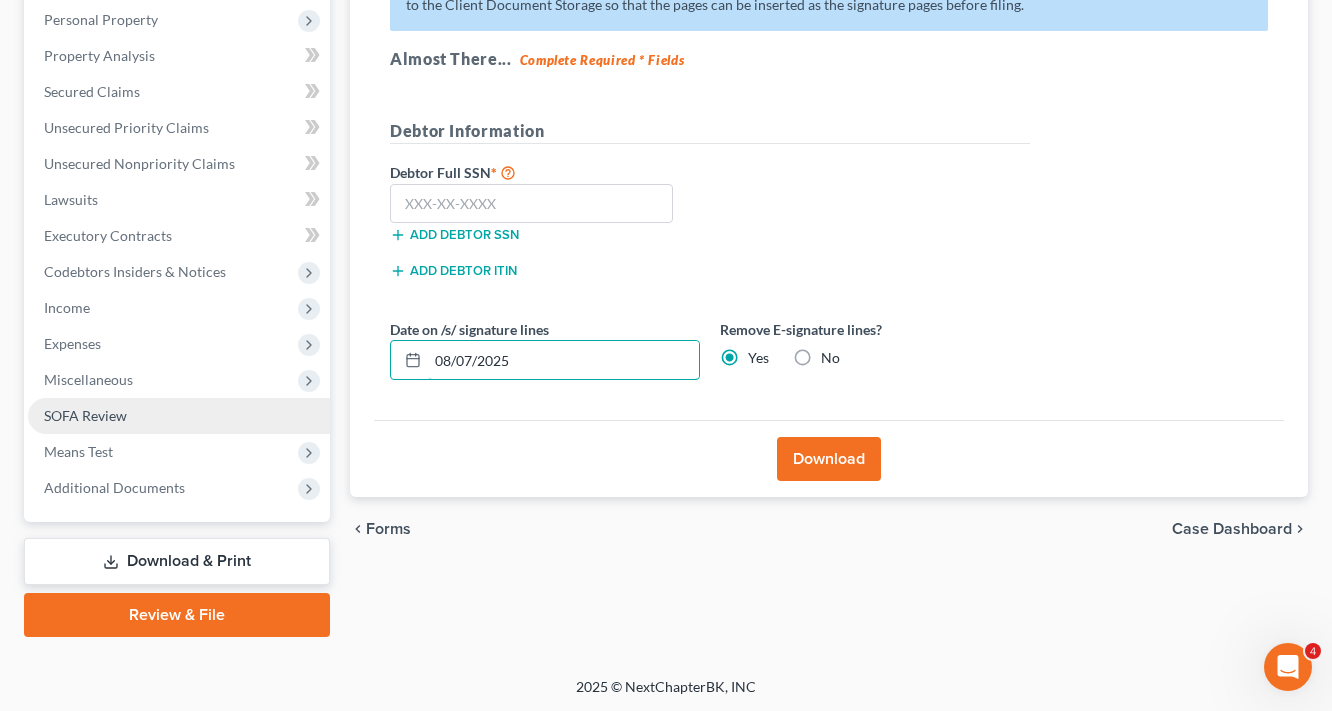 drag, startPoint x: 572, startPoint y: 358, endPoint x: 114, endPoint y: 416, distance: 461.65787 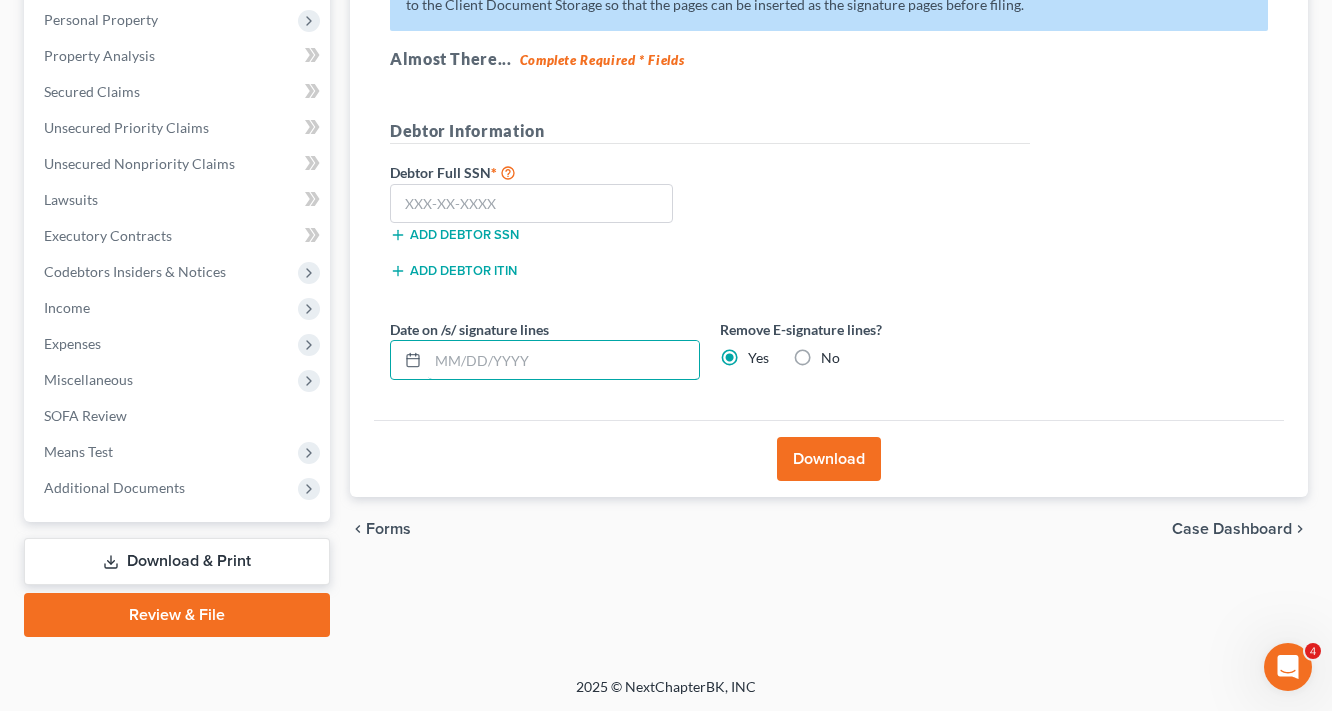 type 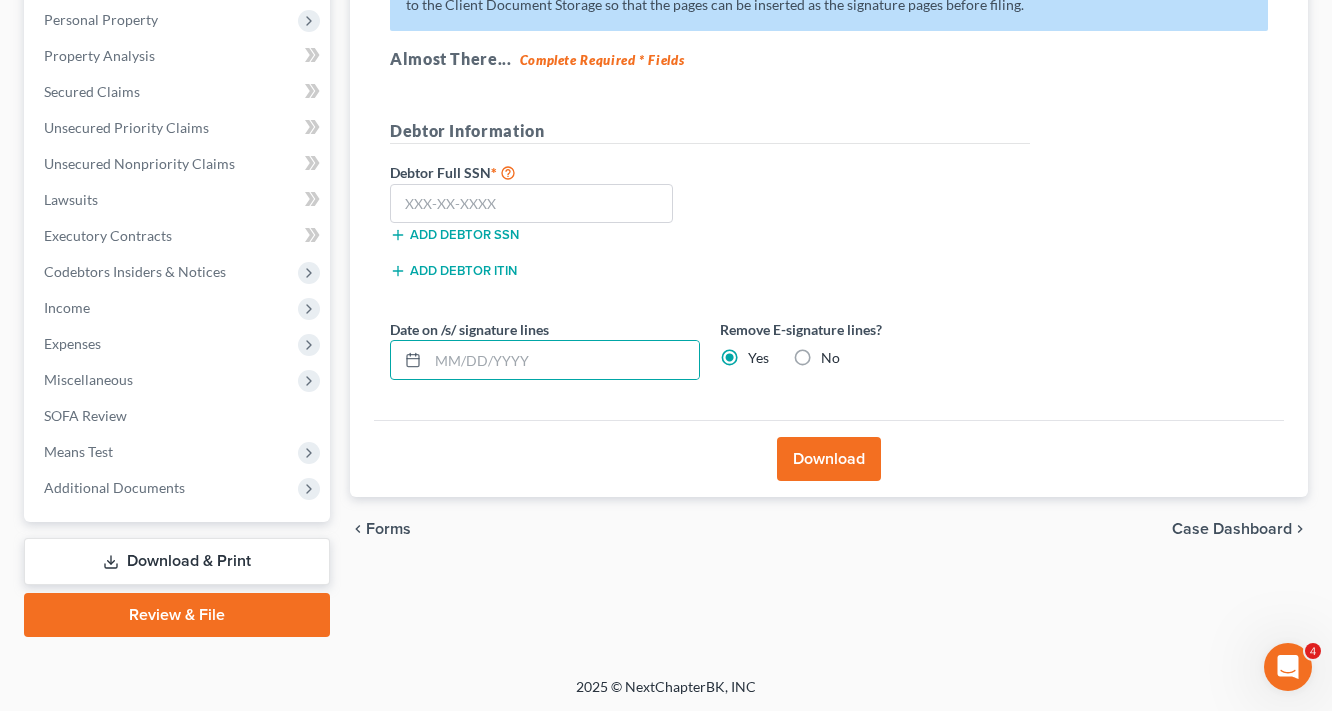 click on "Debtor Full SSN  *" at bounding box center (545, 172) 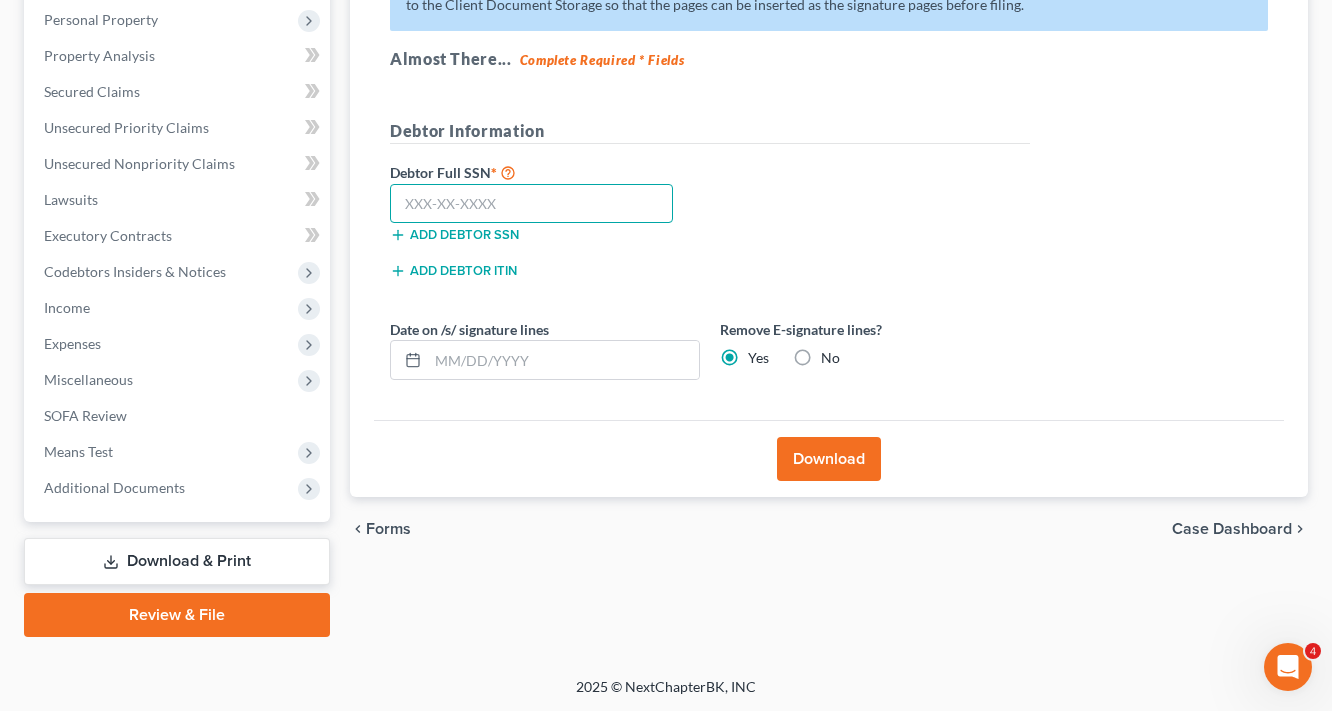 click at bounding box center (531, 204) 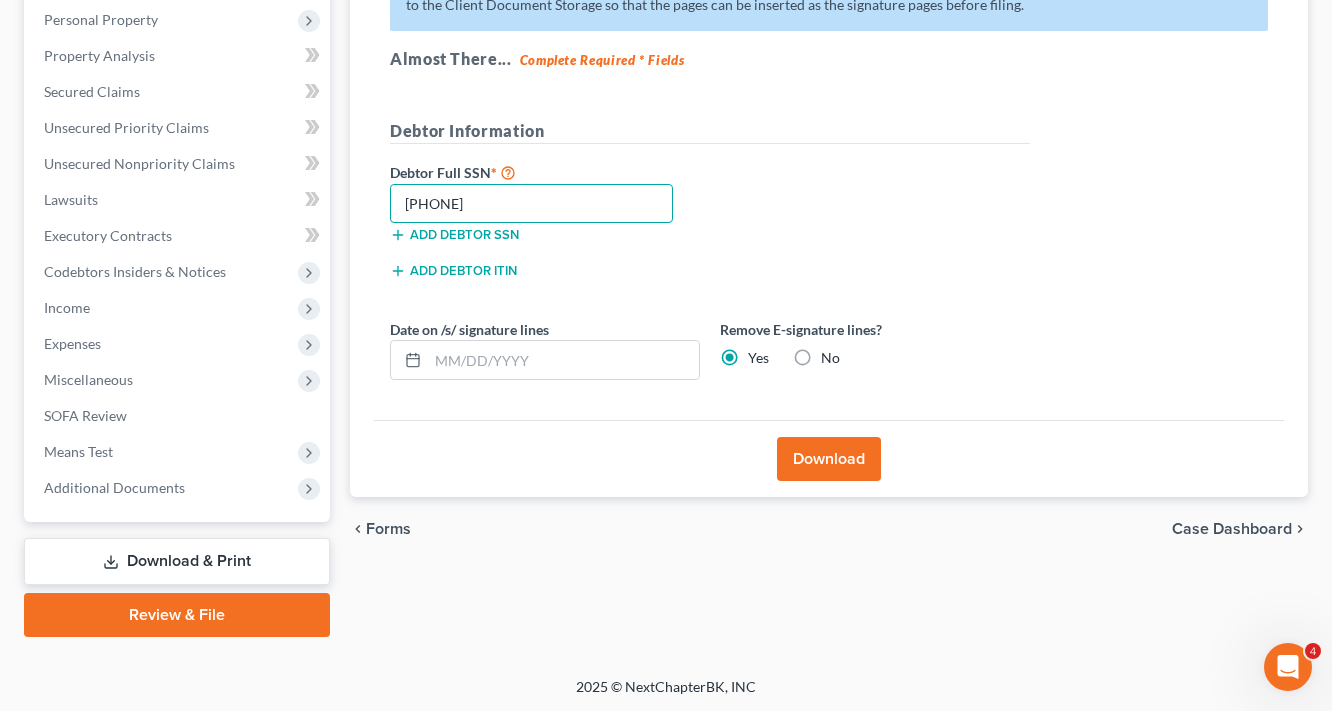 type on "601-78-7618" 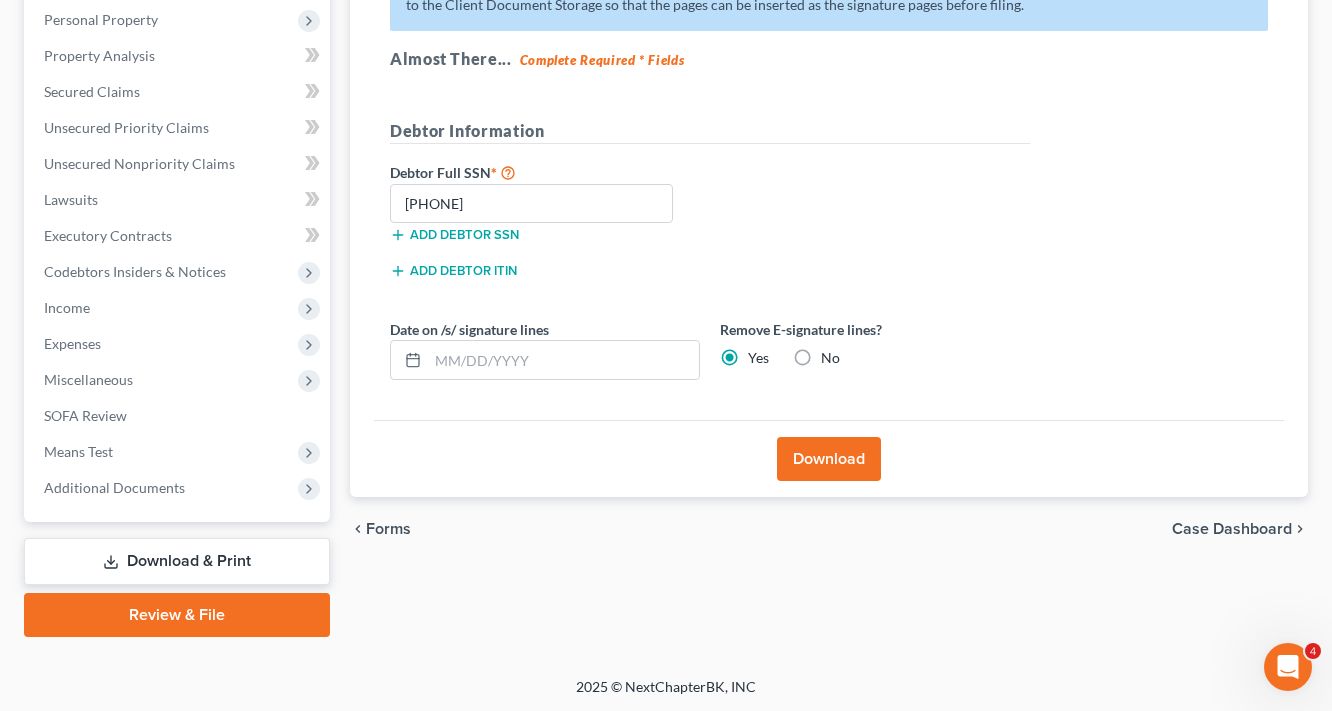 click on "Download" at bounding box center (829, 459) 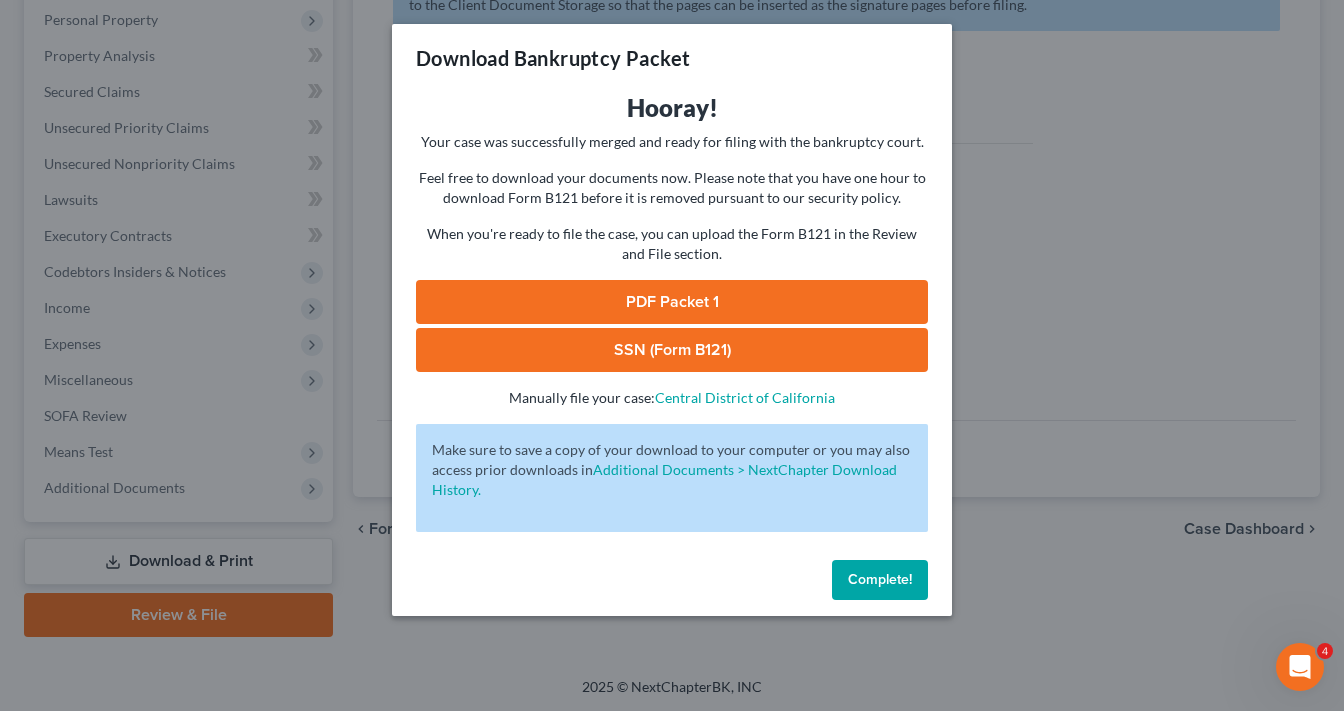 click on "SSN (Form B121)" at bounding box center [672, 350] 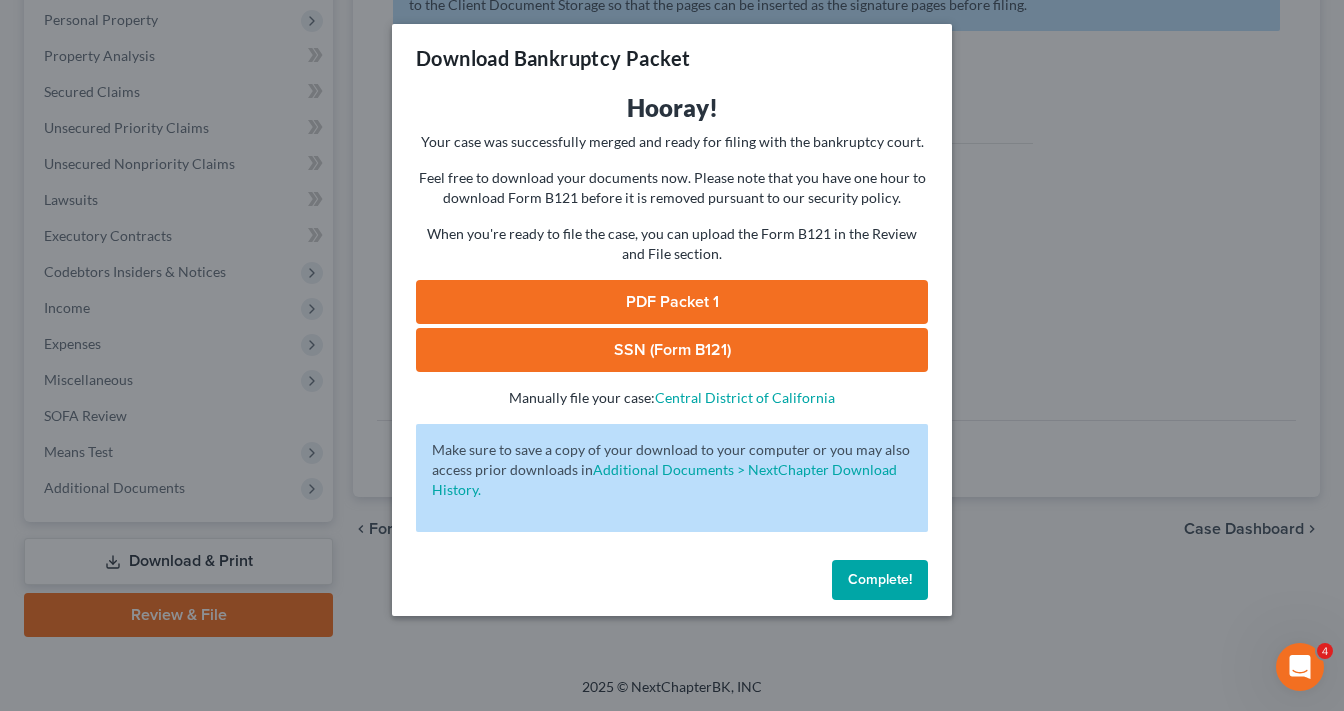 click on "PDF Packet 1" at bounding box center [672, 302] 